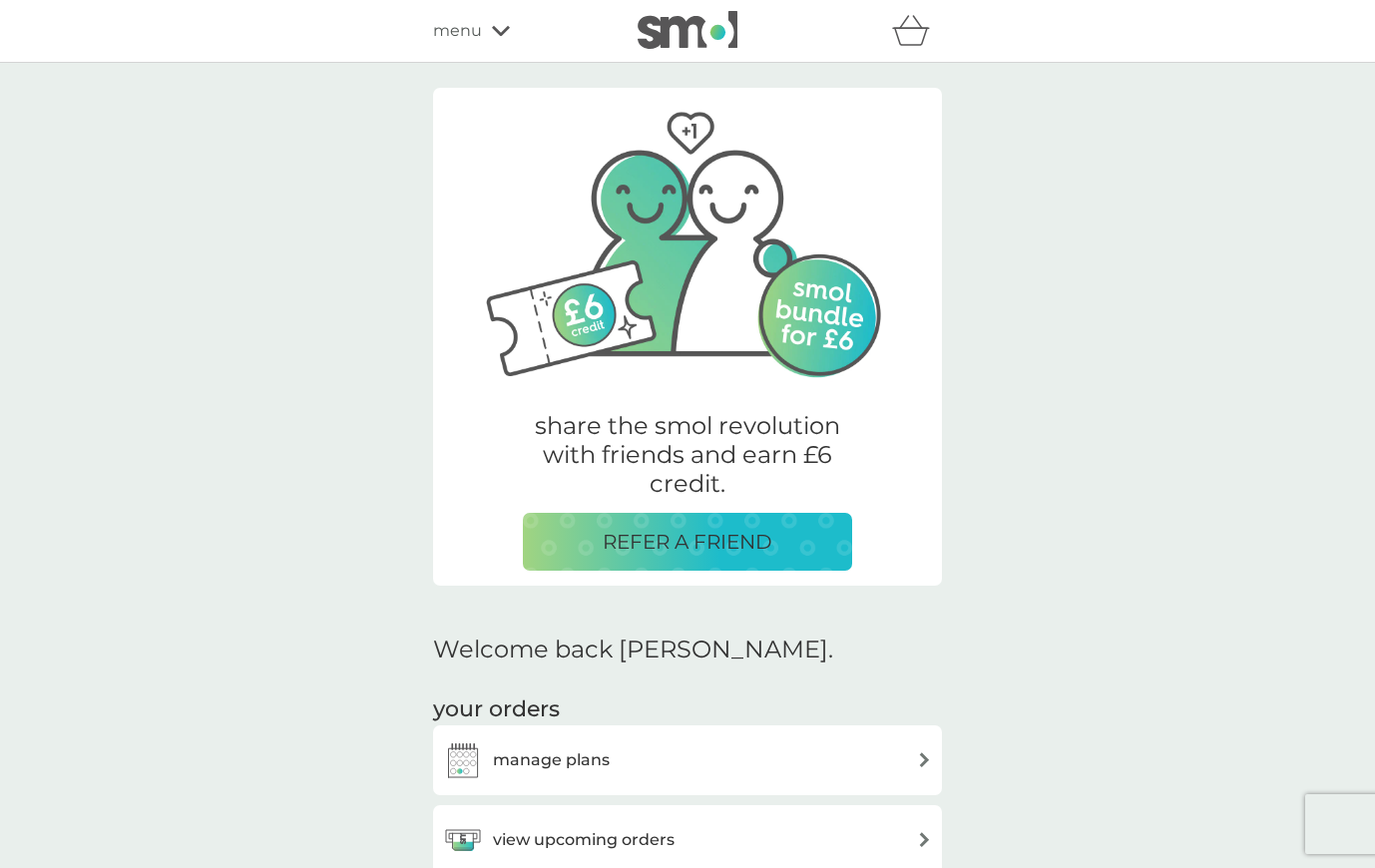 scroll, scrollTop: 3254, scrollLeft: 0, axis: vertical 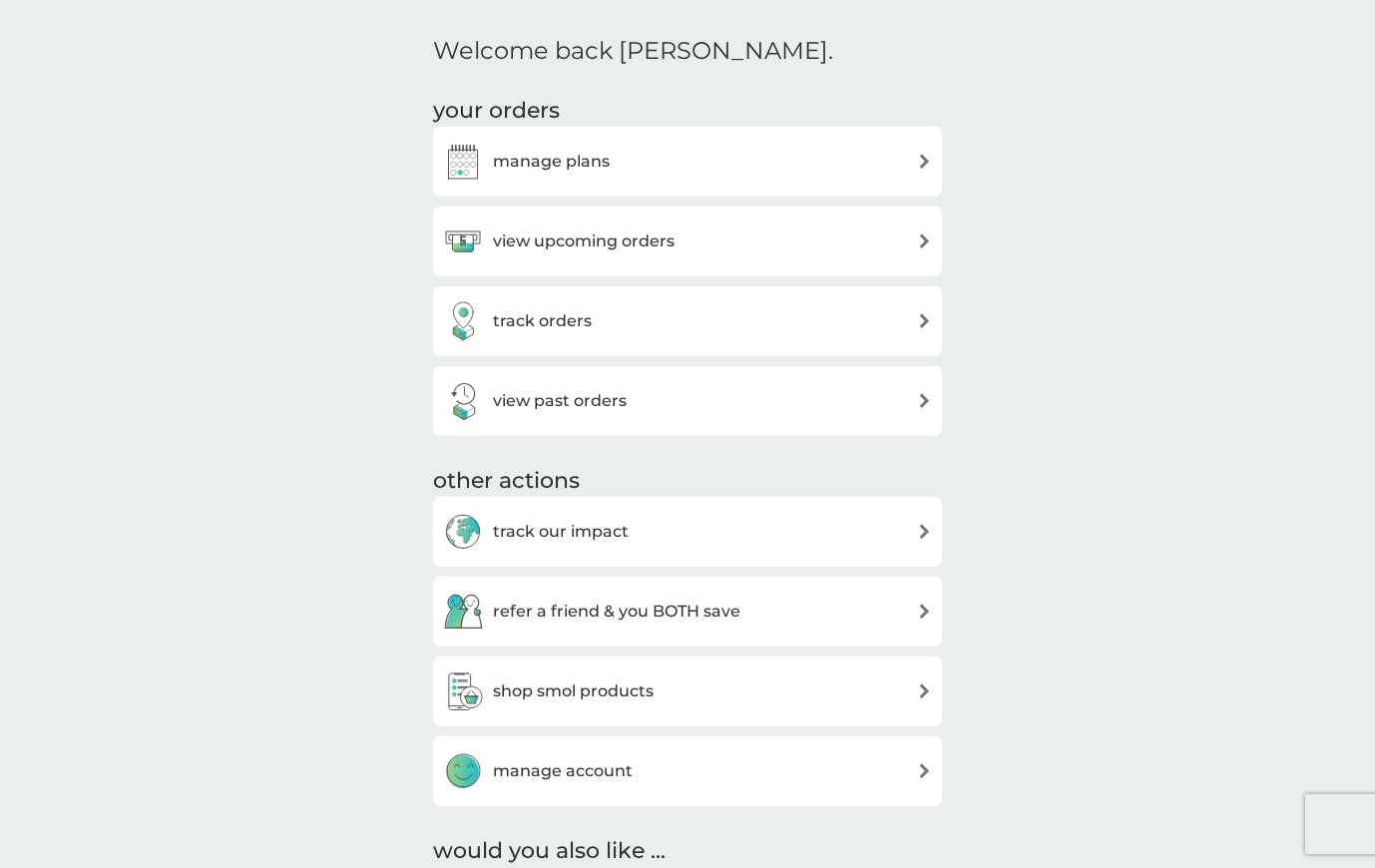 click on "track orders" at bounding box center (517, 321) 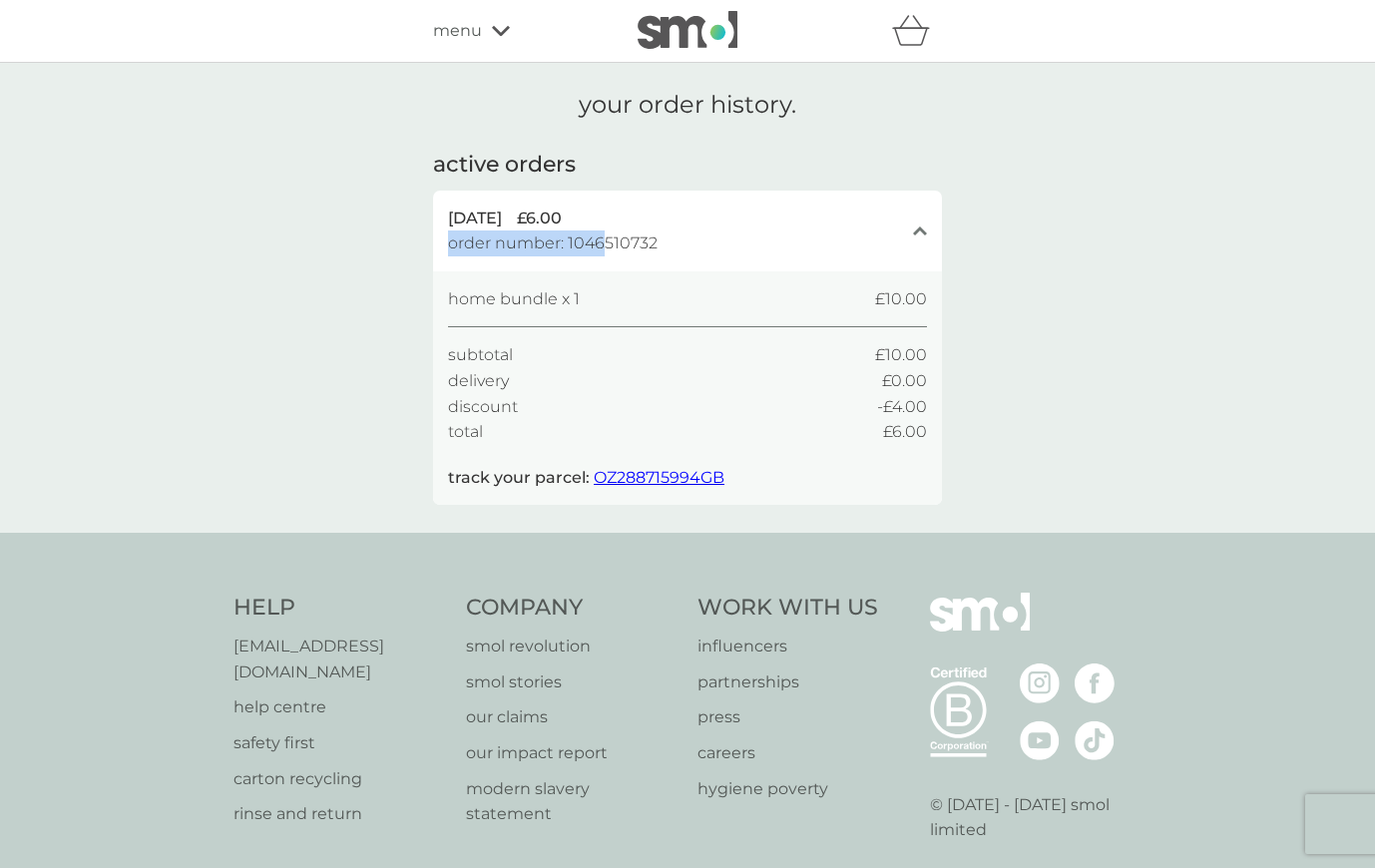 drag, startPoint x: 665, startPoint y: 234, endPoint x: 633, endPoint y: 244, distance: 33.526109 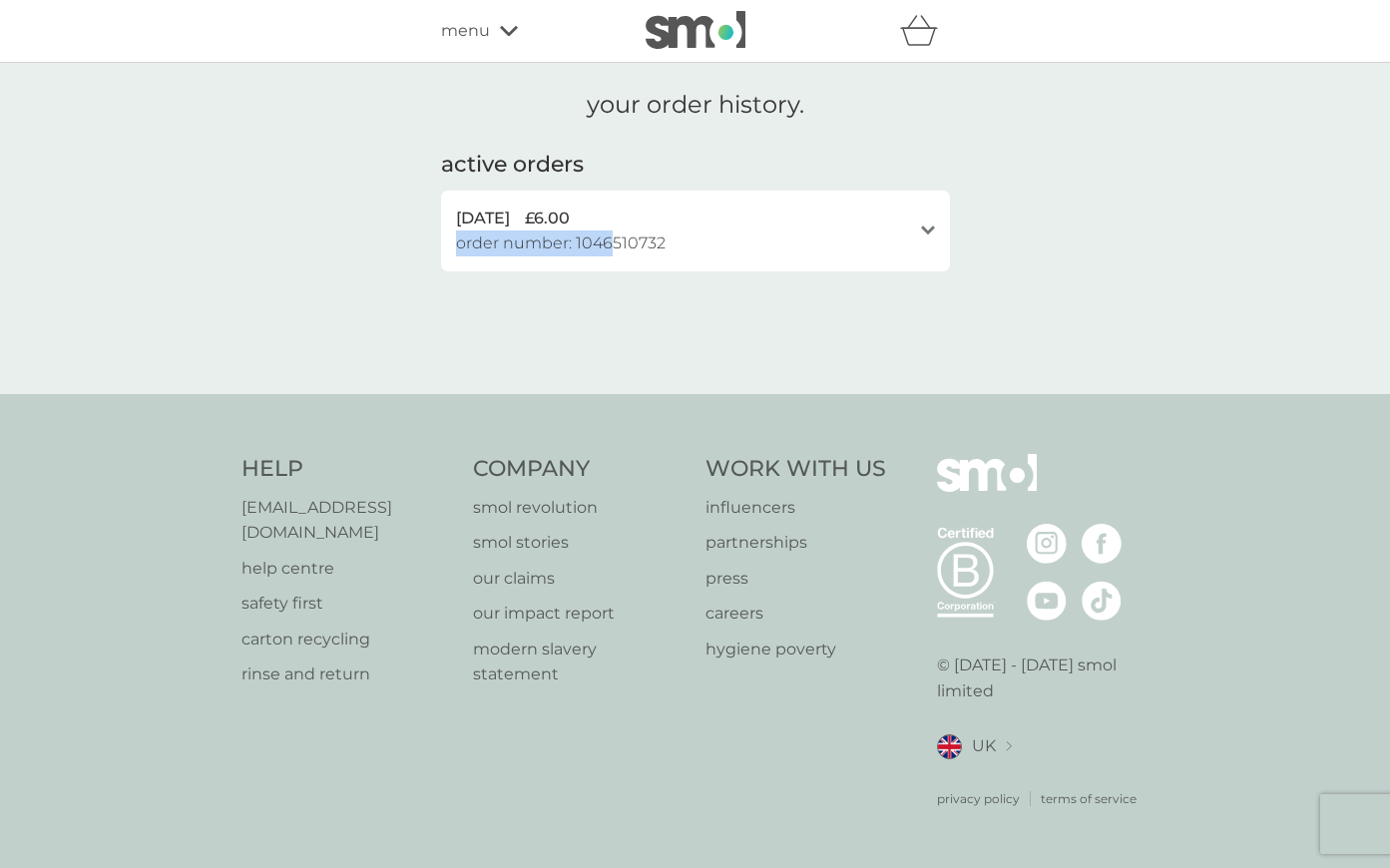 click on "[DATE] £6.00 order number:   1046510732" at bounding box center (684, 230) 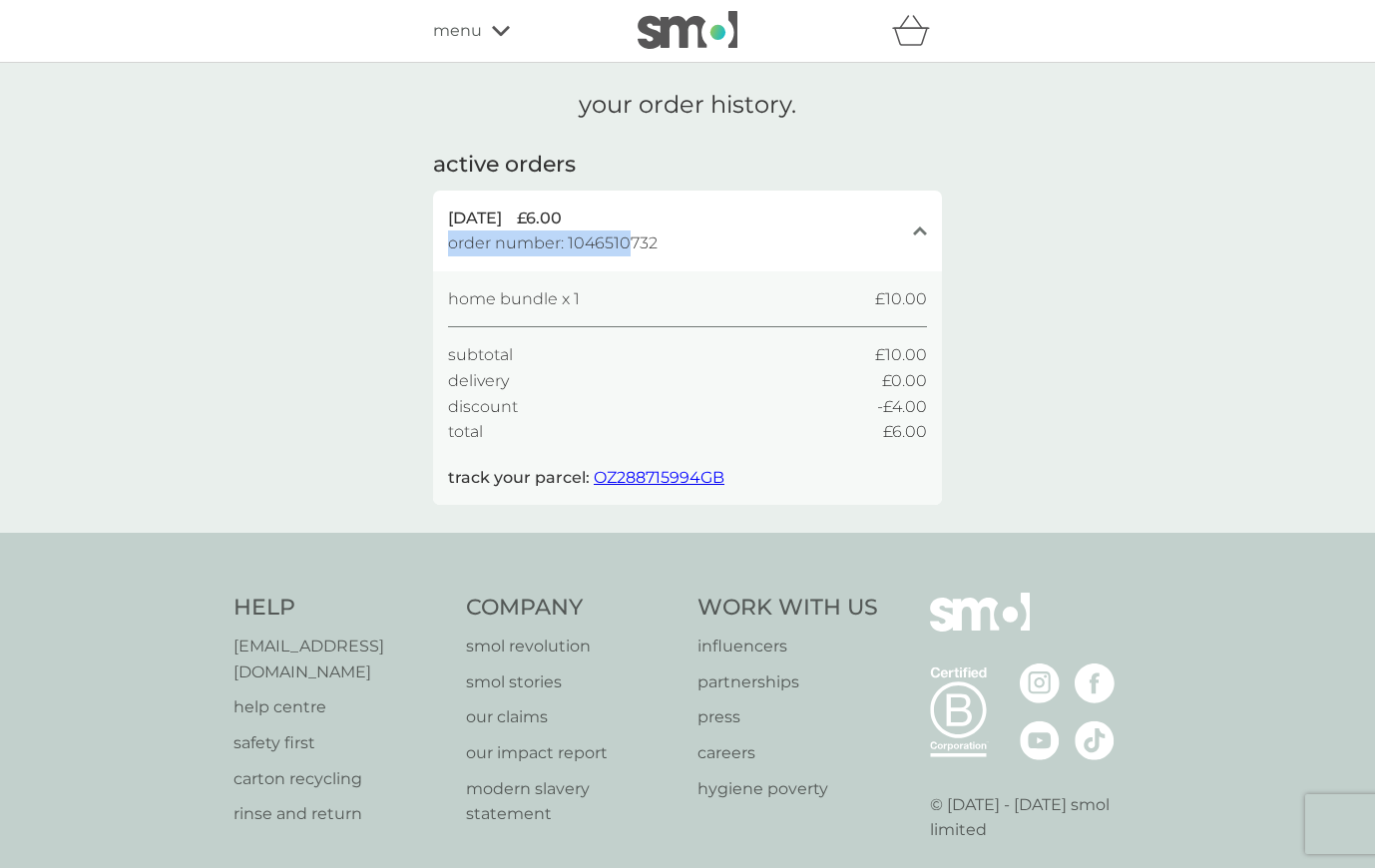 drag, startPoint x: 678, startPoint y: 235, endPoint x: 630, endPoint y: 238, distance: 48.09366 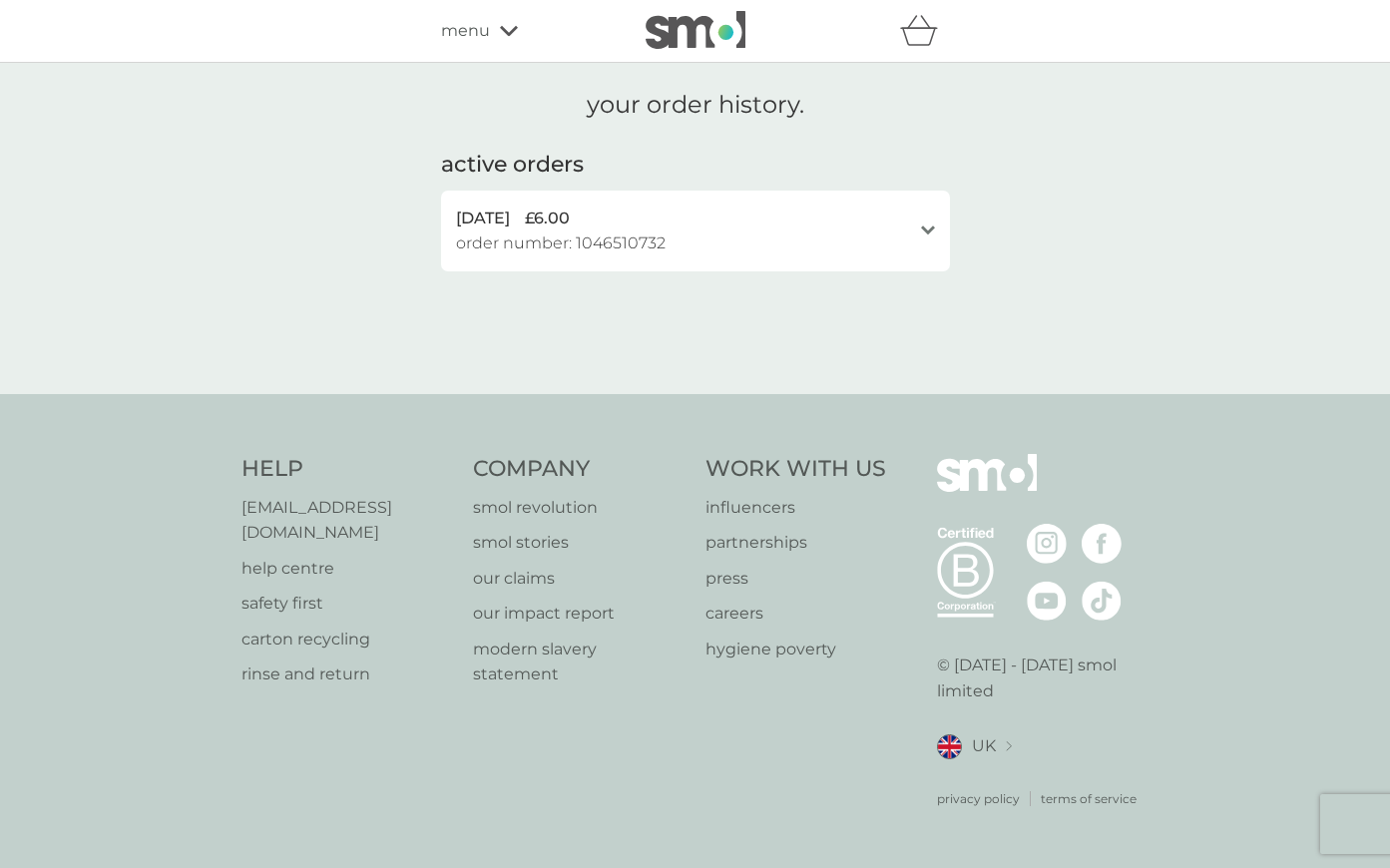 click on "[DATE] £6.00 order number:   1046510732" at bounding box center (684, 230) 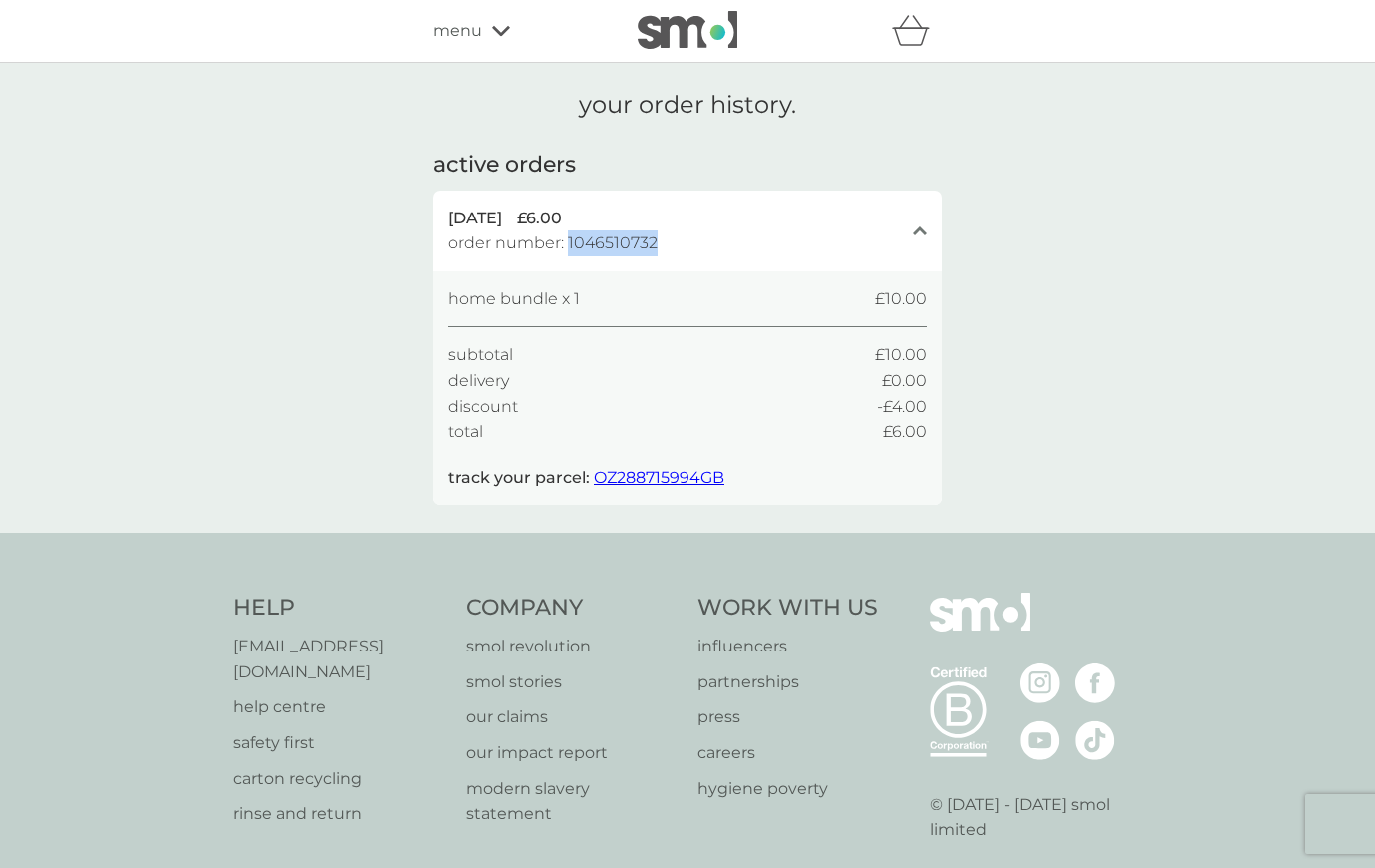 drag, startPoint x: 663, startPoint y: 238, endPoint x: 570, endPoint y: 247, distance: 93.43447 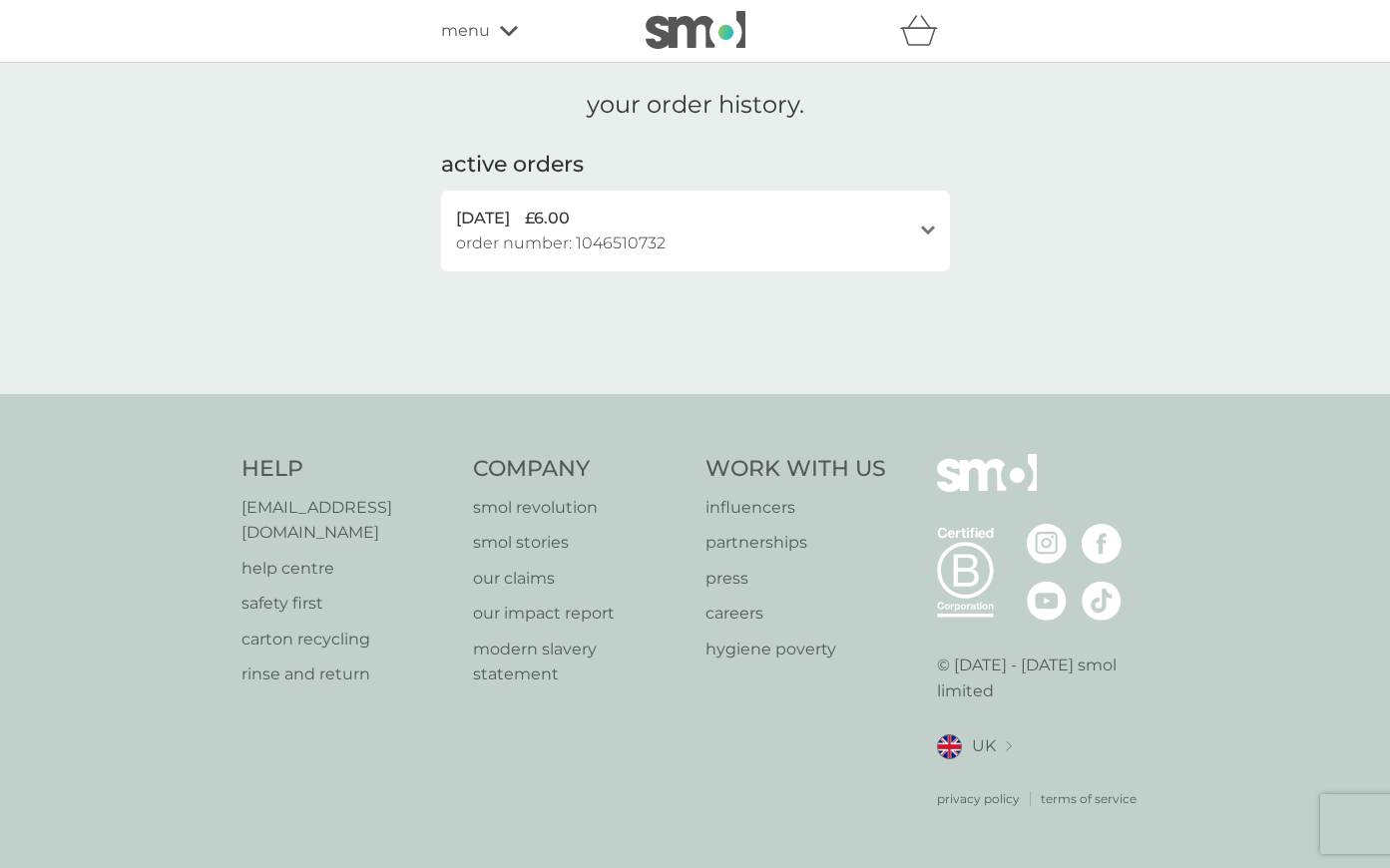drag, startPoint x: 572, startPoint y: 246, endPoint x: 697, endPoint y: 261, distance: 125.89678 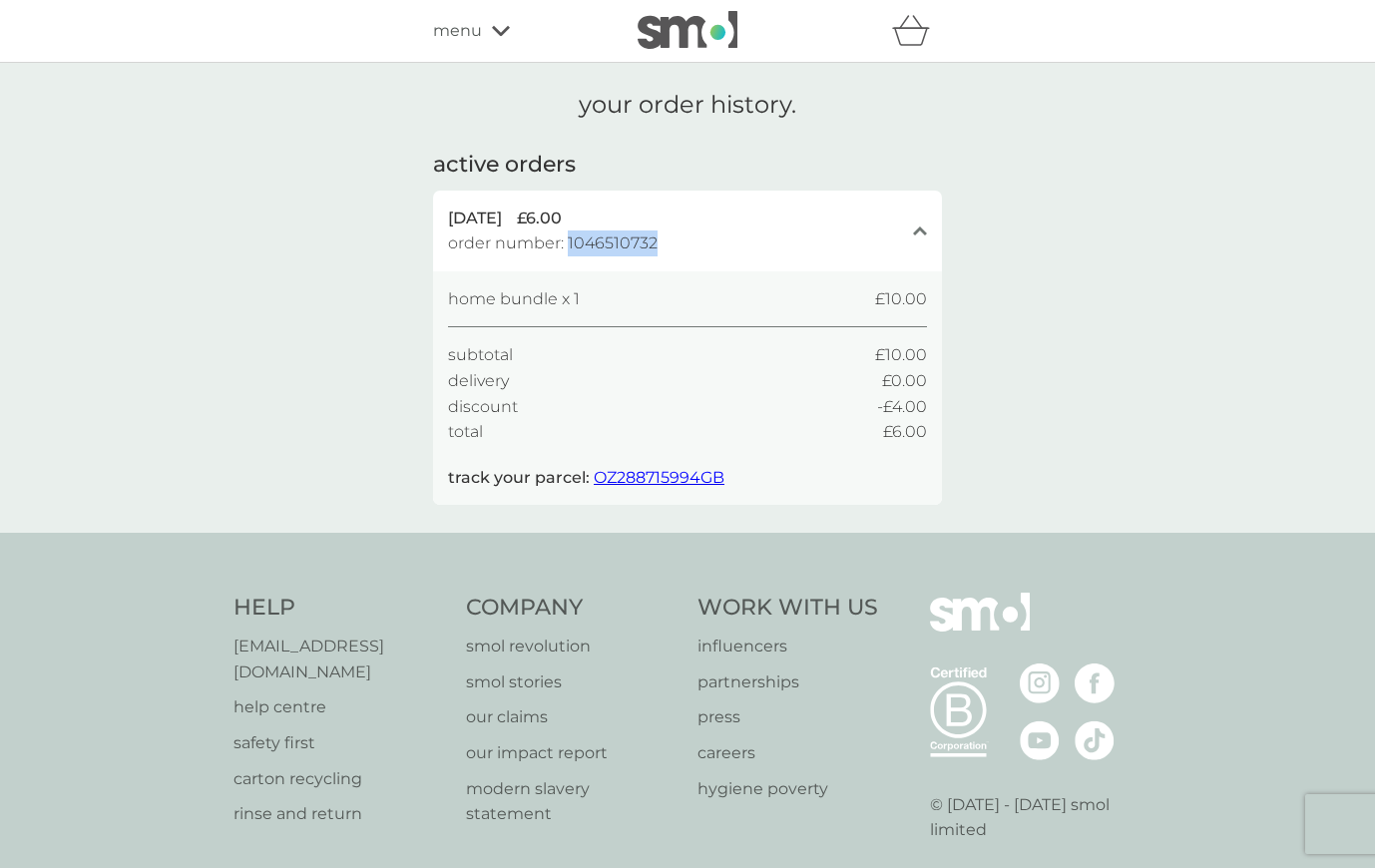 drag, startPoint x: 666, startPoint y: 243, endPoint x: 570, endPoint y: 247, distance: 96.0833 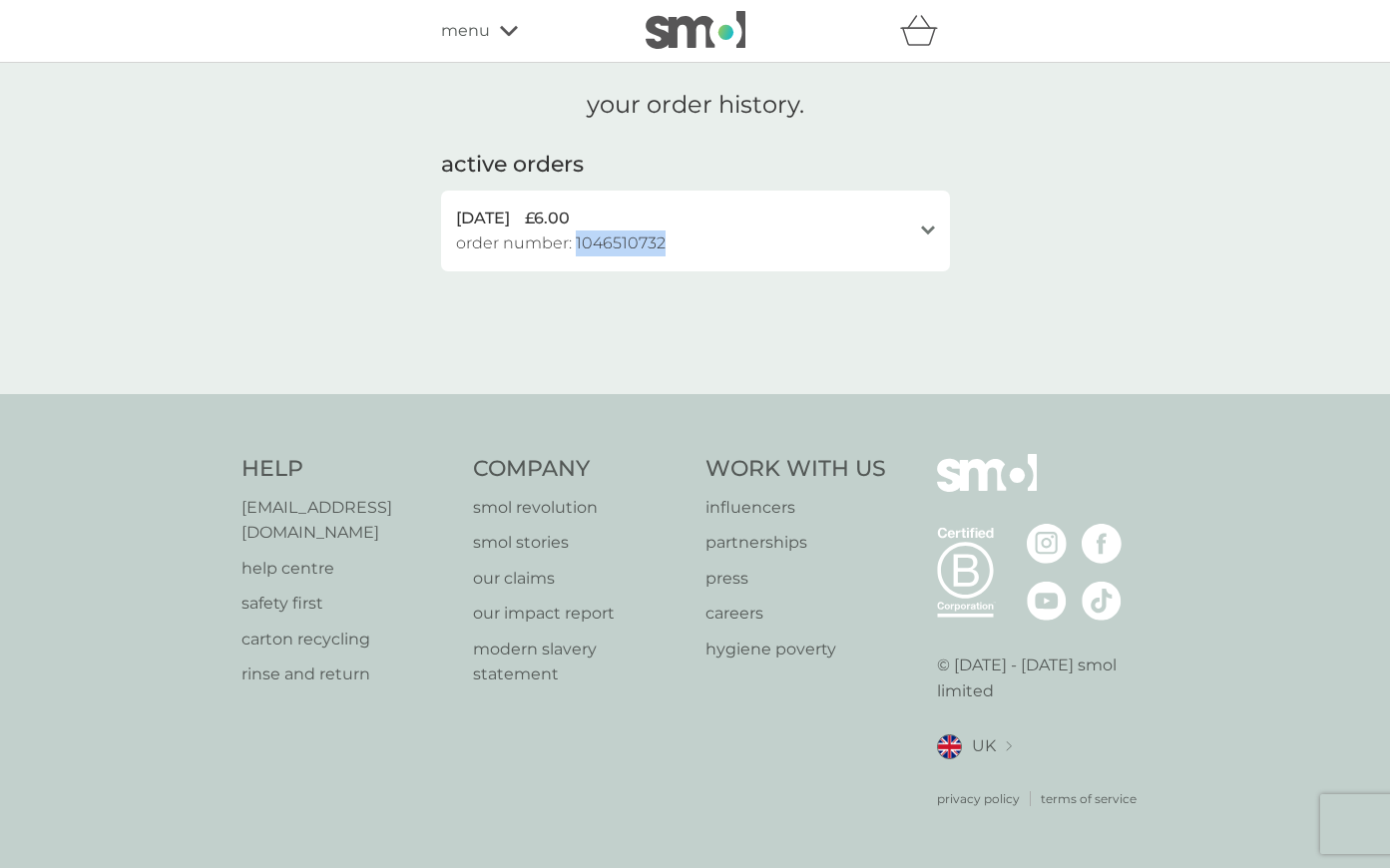 copy on "1046510732" 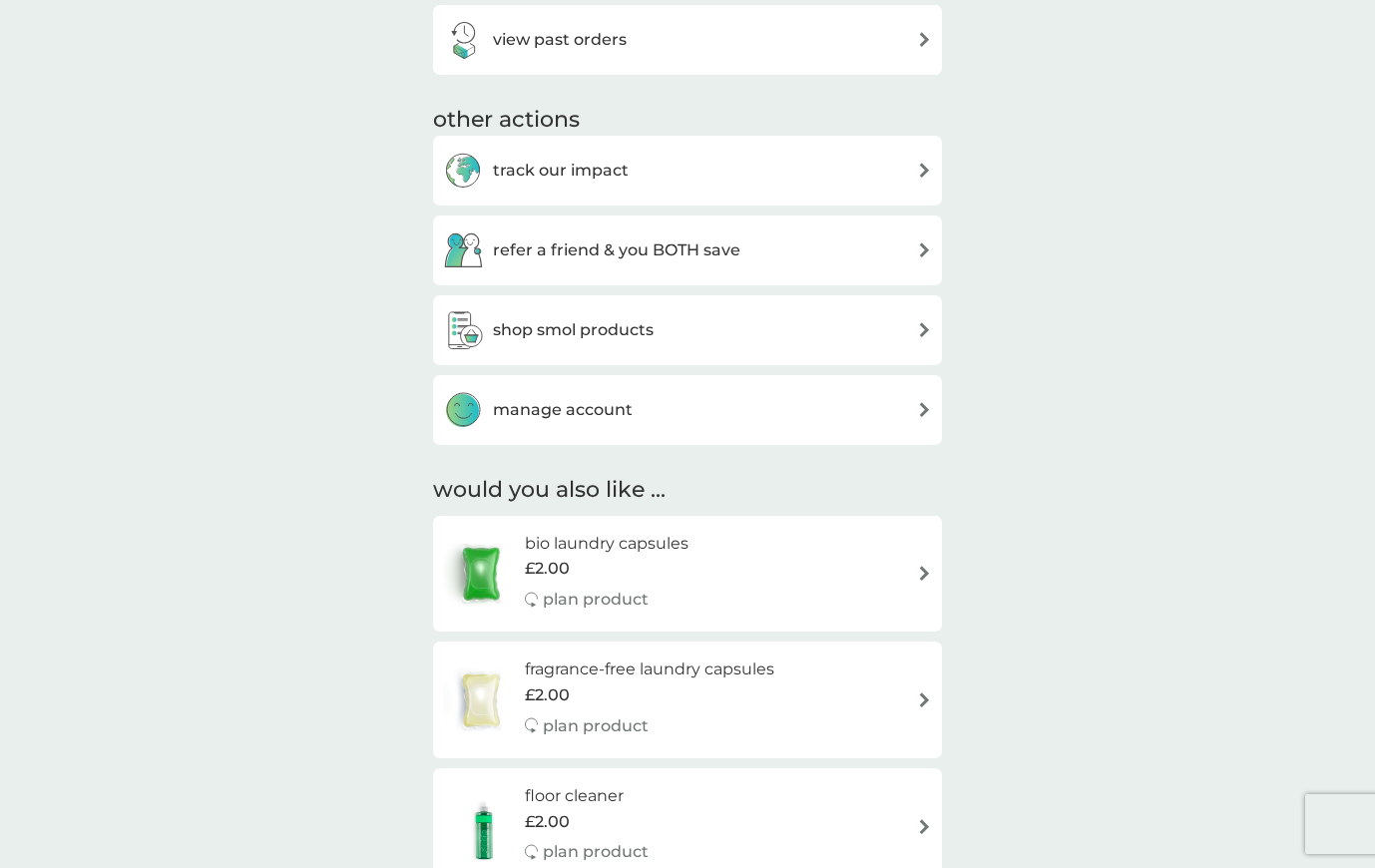 scroll, scrollTop: 1097, scrollLeft: 0, axis: vertical 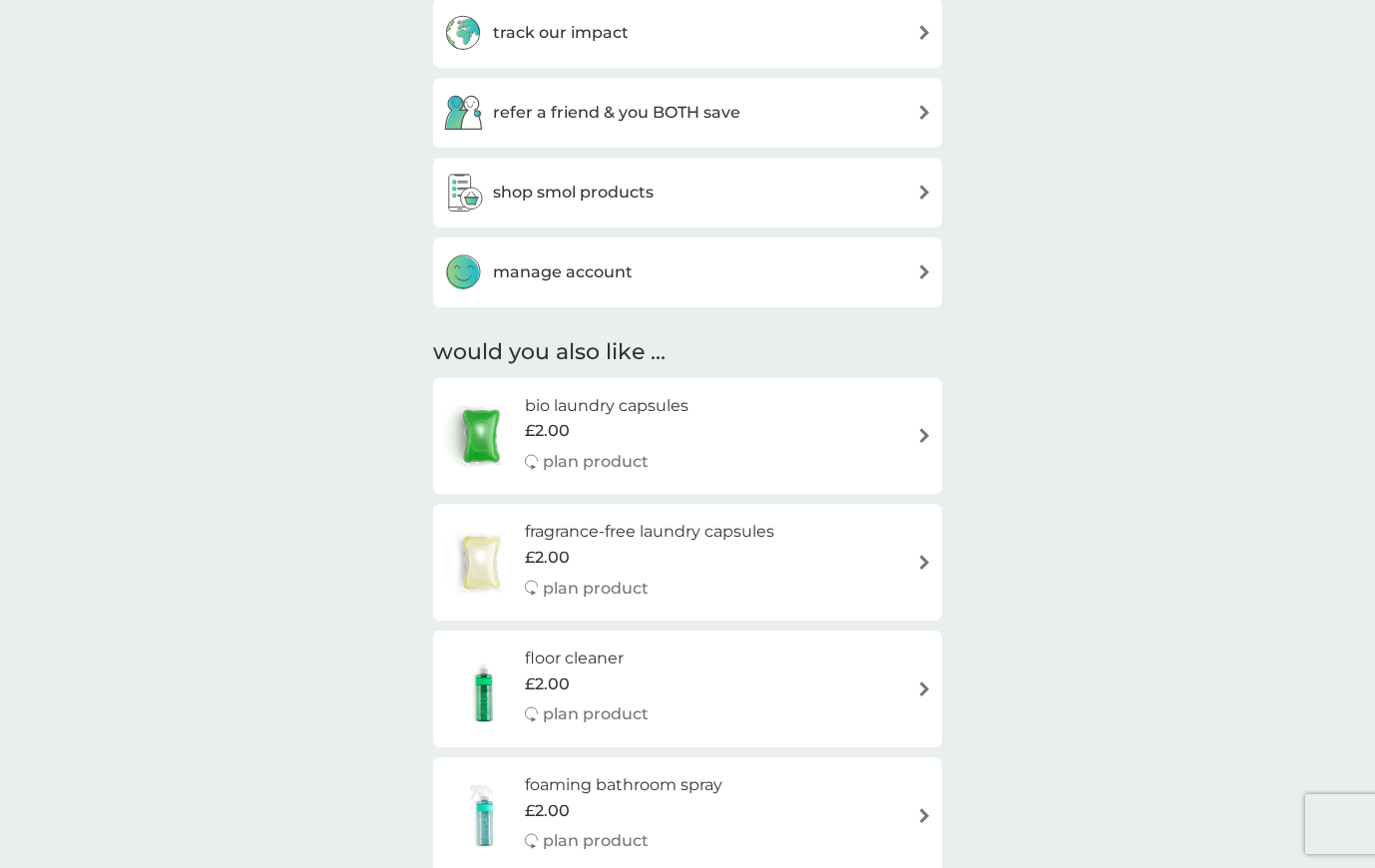 click on "manage account" at bounding box center (563, 272) 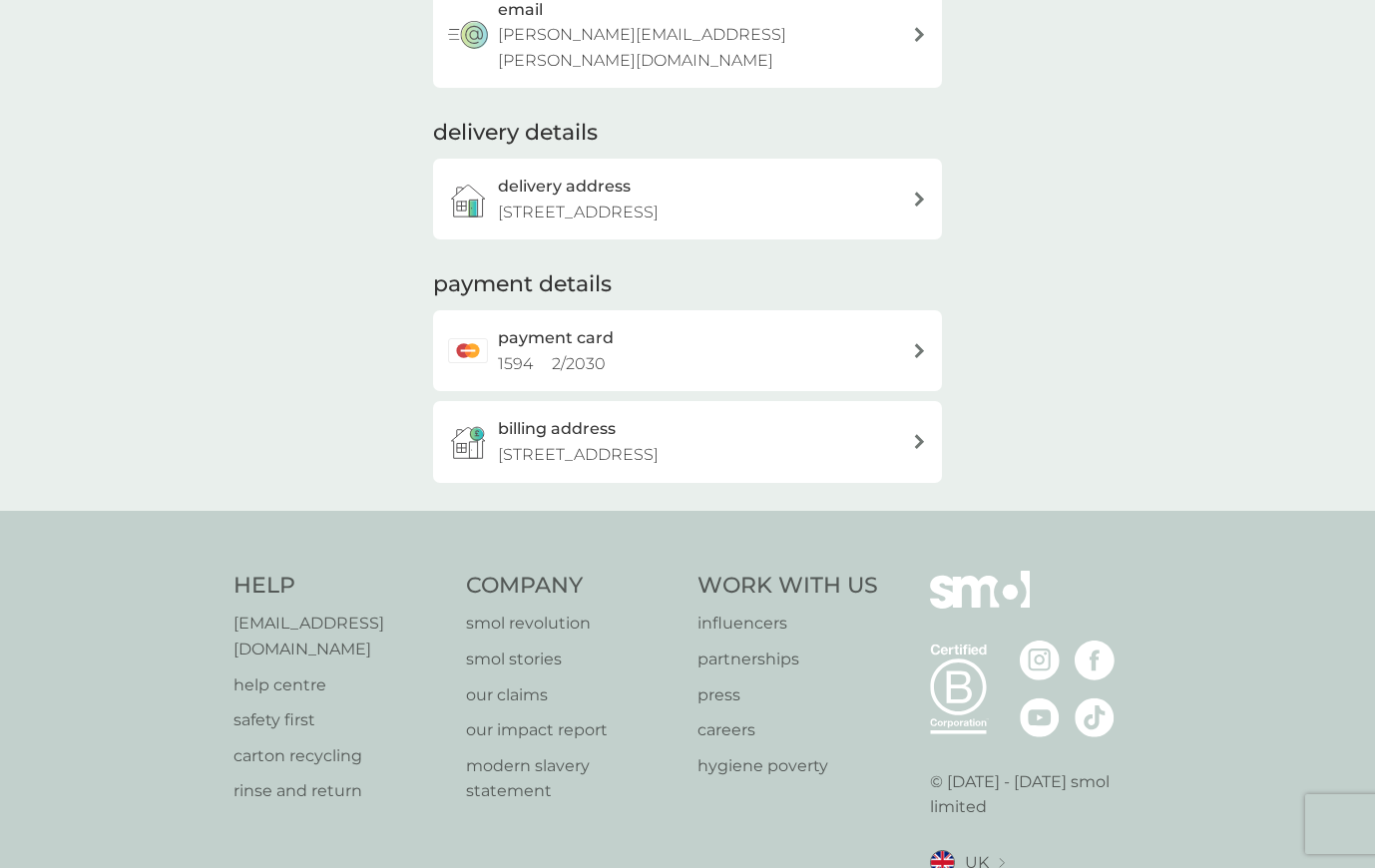 scroll, scrollTop: 100, scrollLeft: 0, axis: vertical 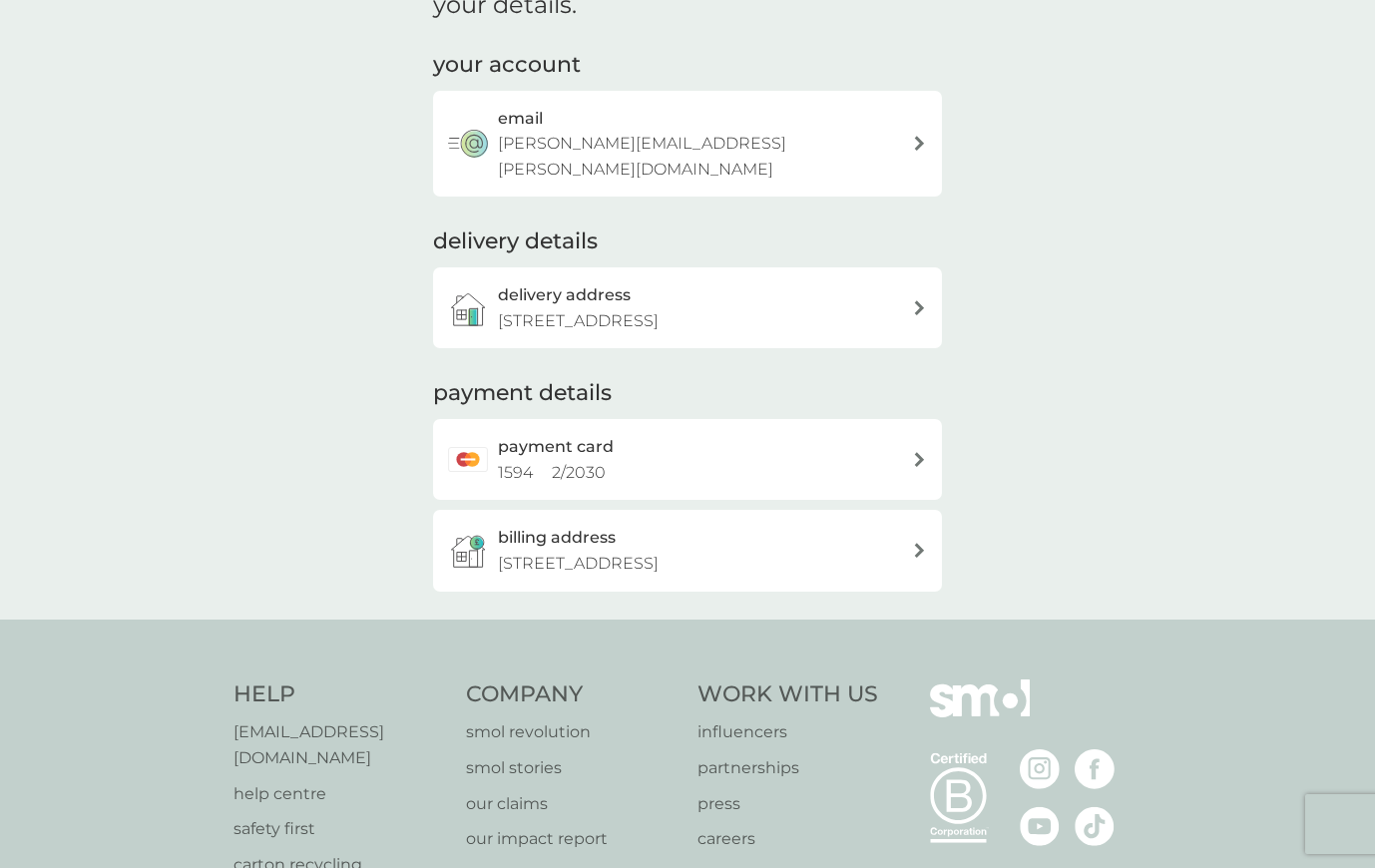click on "delivery address" at bounding box center [564, 295] 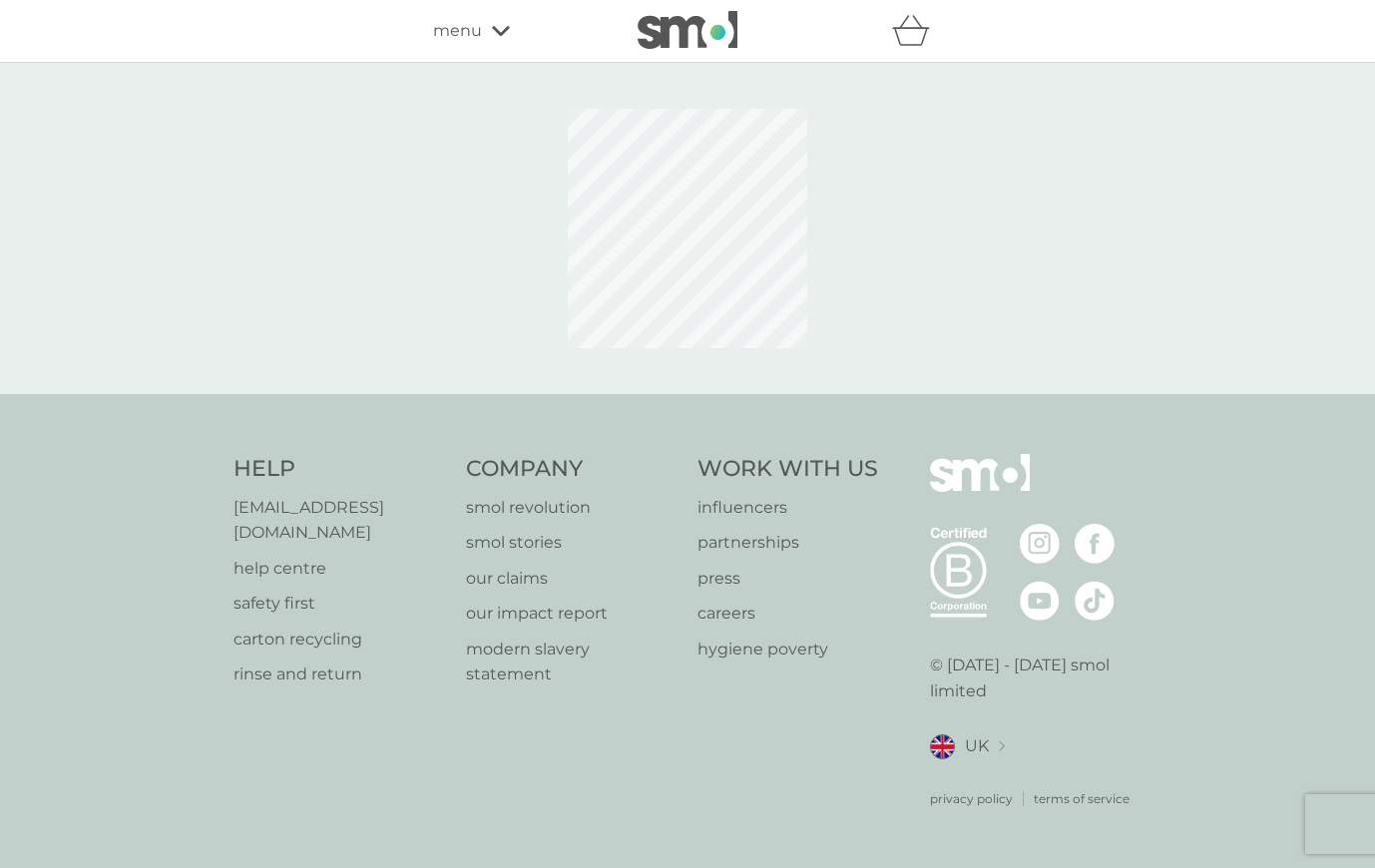 scroll, scrollTop: 0, scrollLeft: 0, axis: both 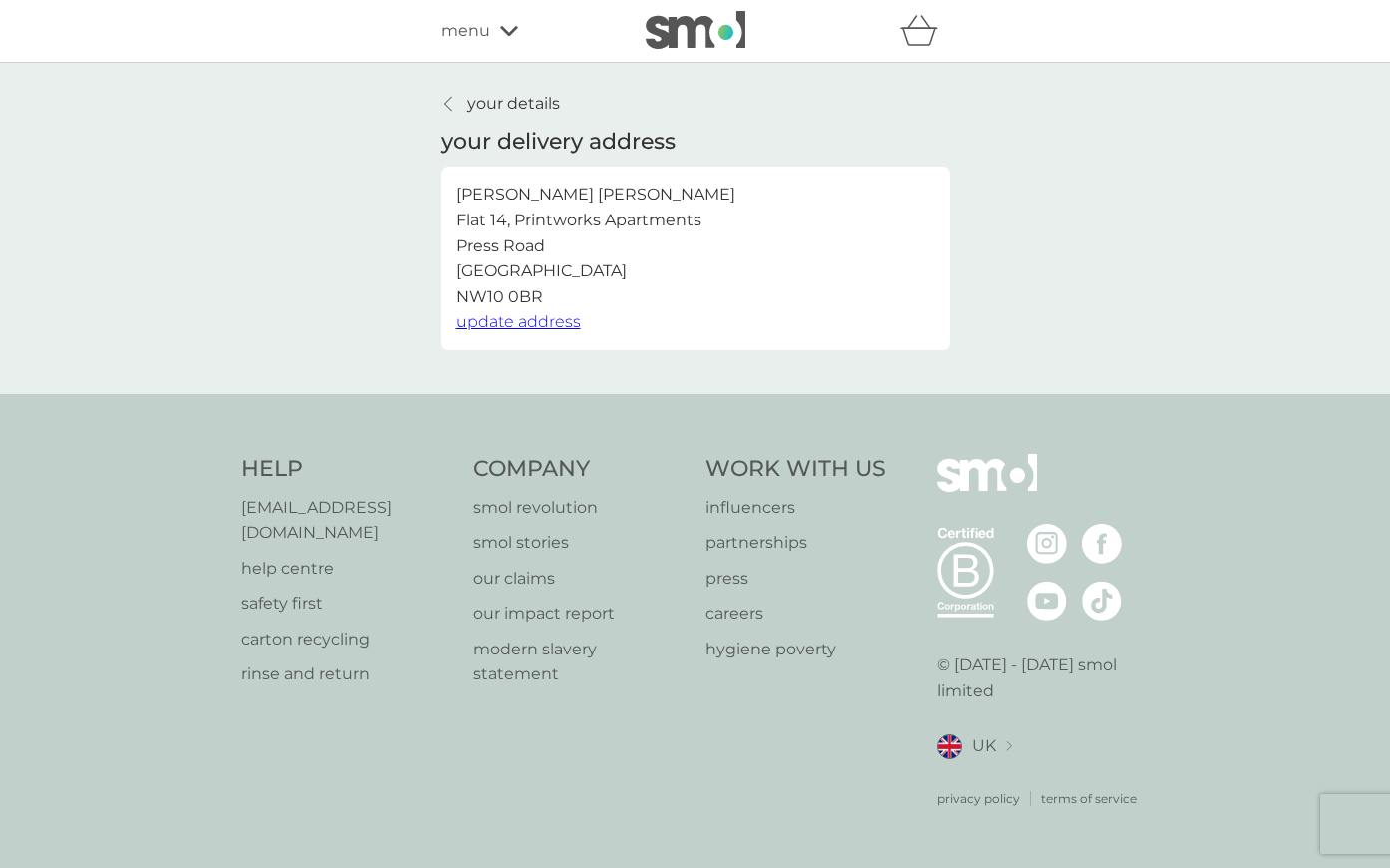 click at bounding box center (695, 30) 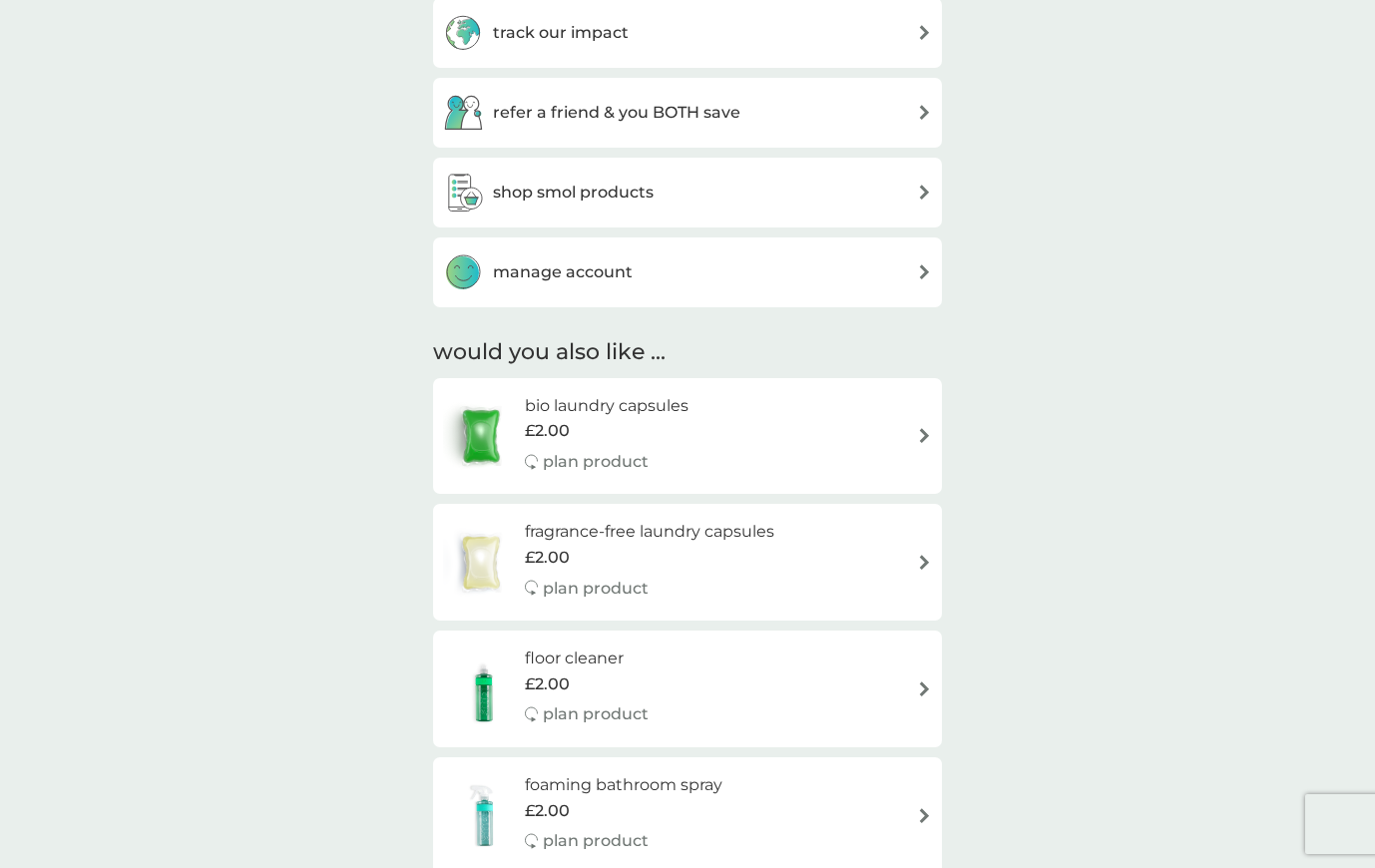 scroll, scrollTop: 499, scrollLeft: 0, axis: vertical 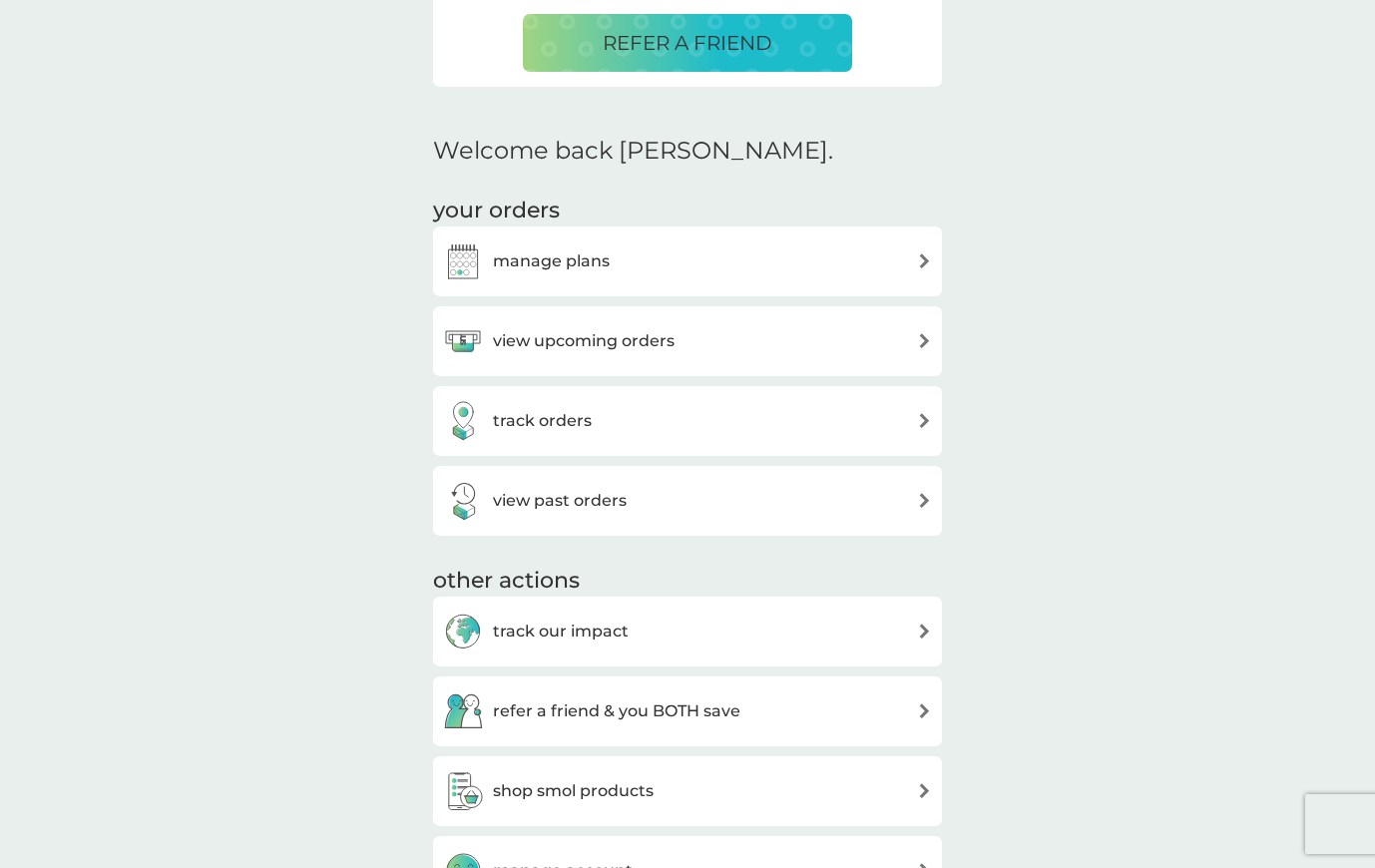 click on "view upcoming orders" at bounding box center [584, 341] 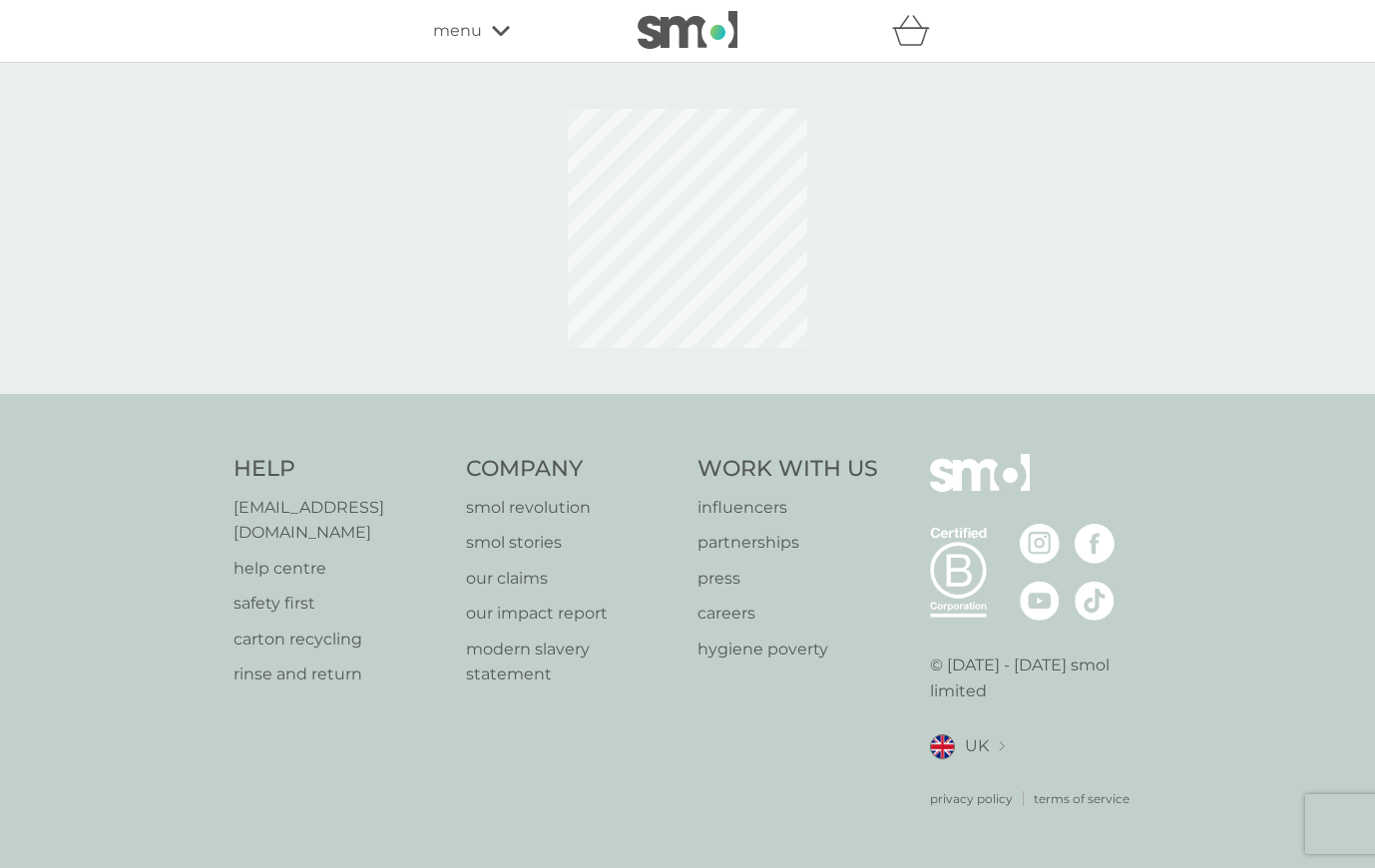 scroll, scrollTop: 0, scrollLeft: 0, axis: both 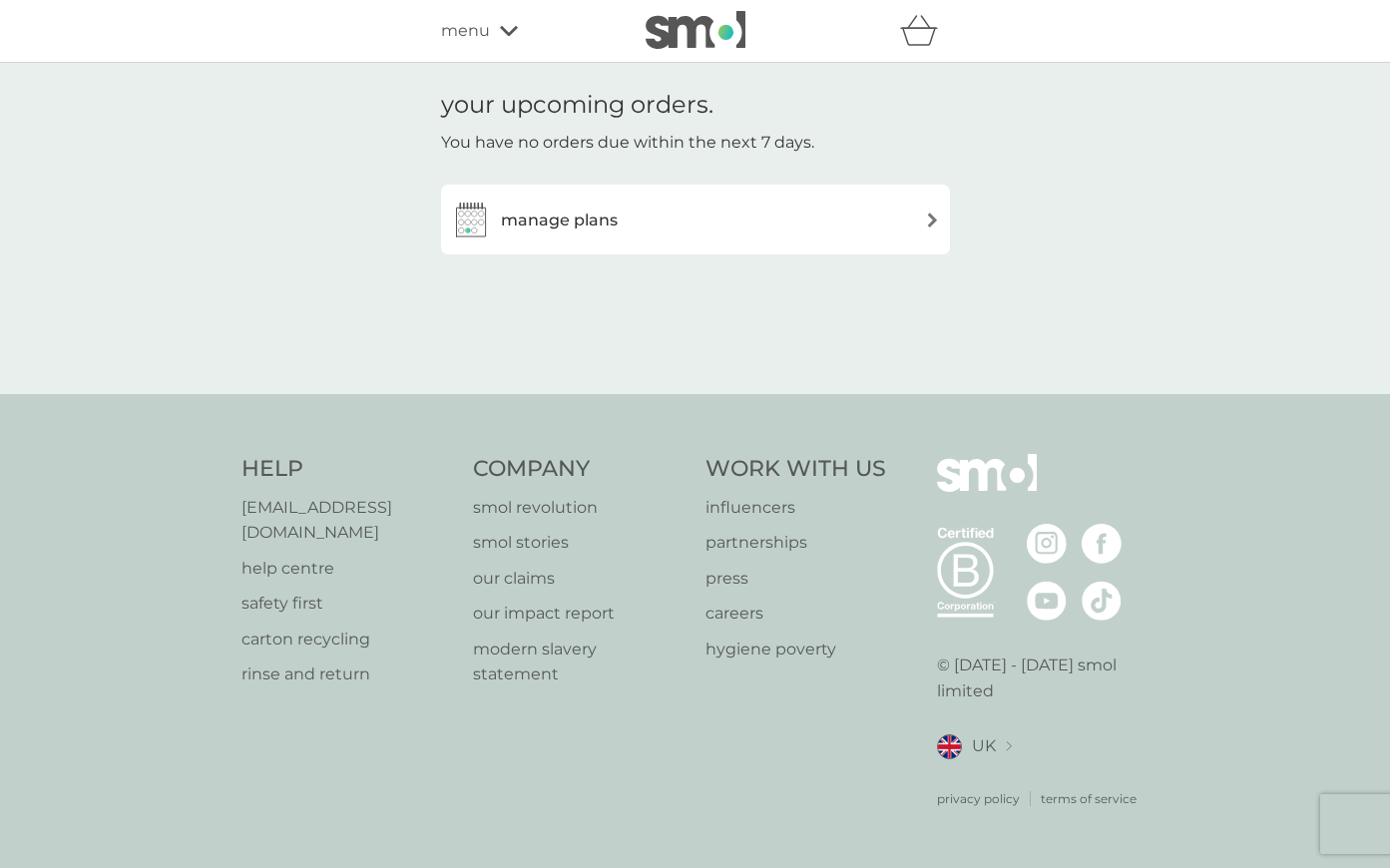 click on "manage plans" at bounding box center (695, 219) 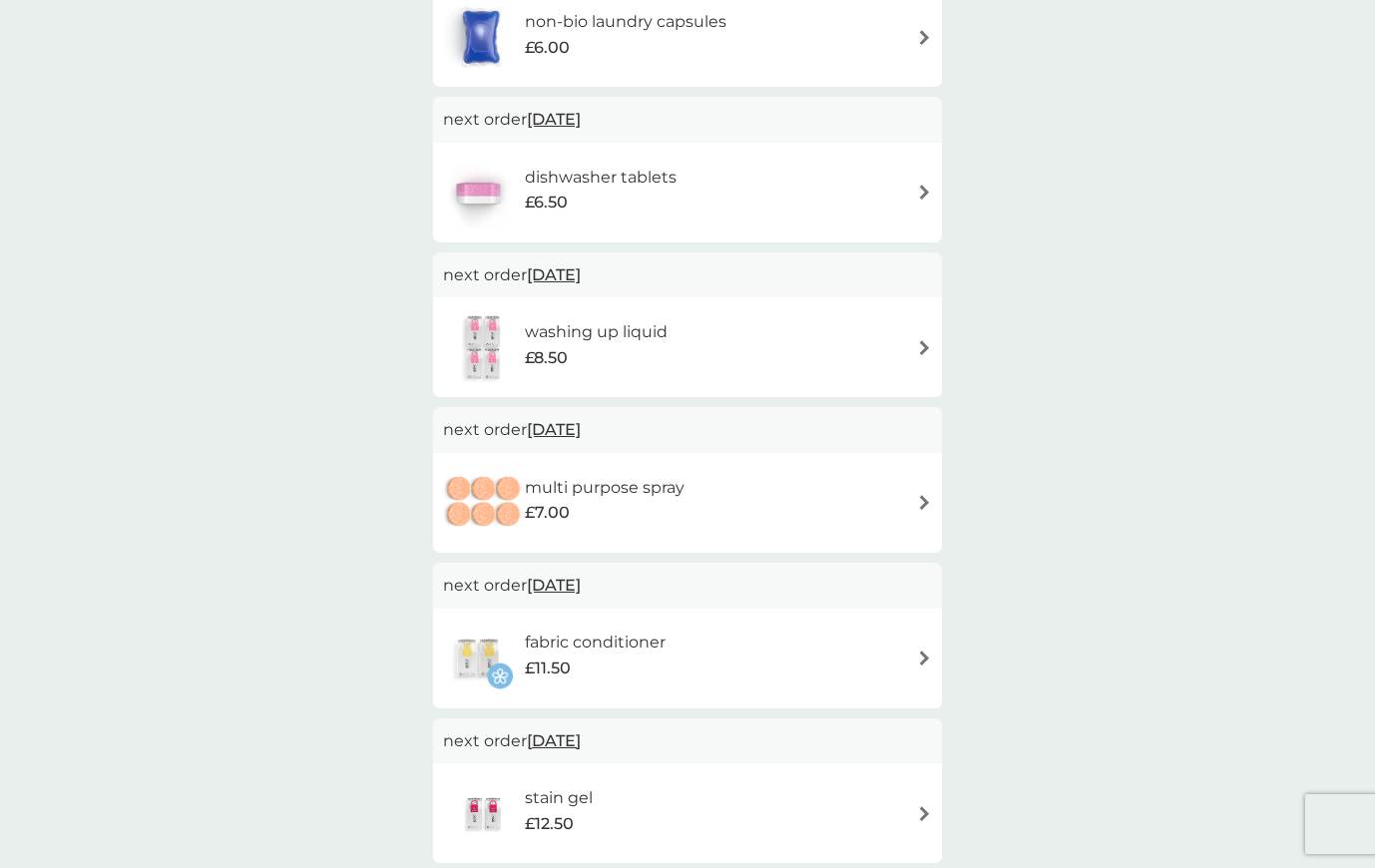 scroll, scrollTop: 0, scrollLeft: 0, axis: both 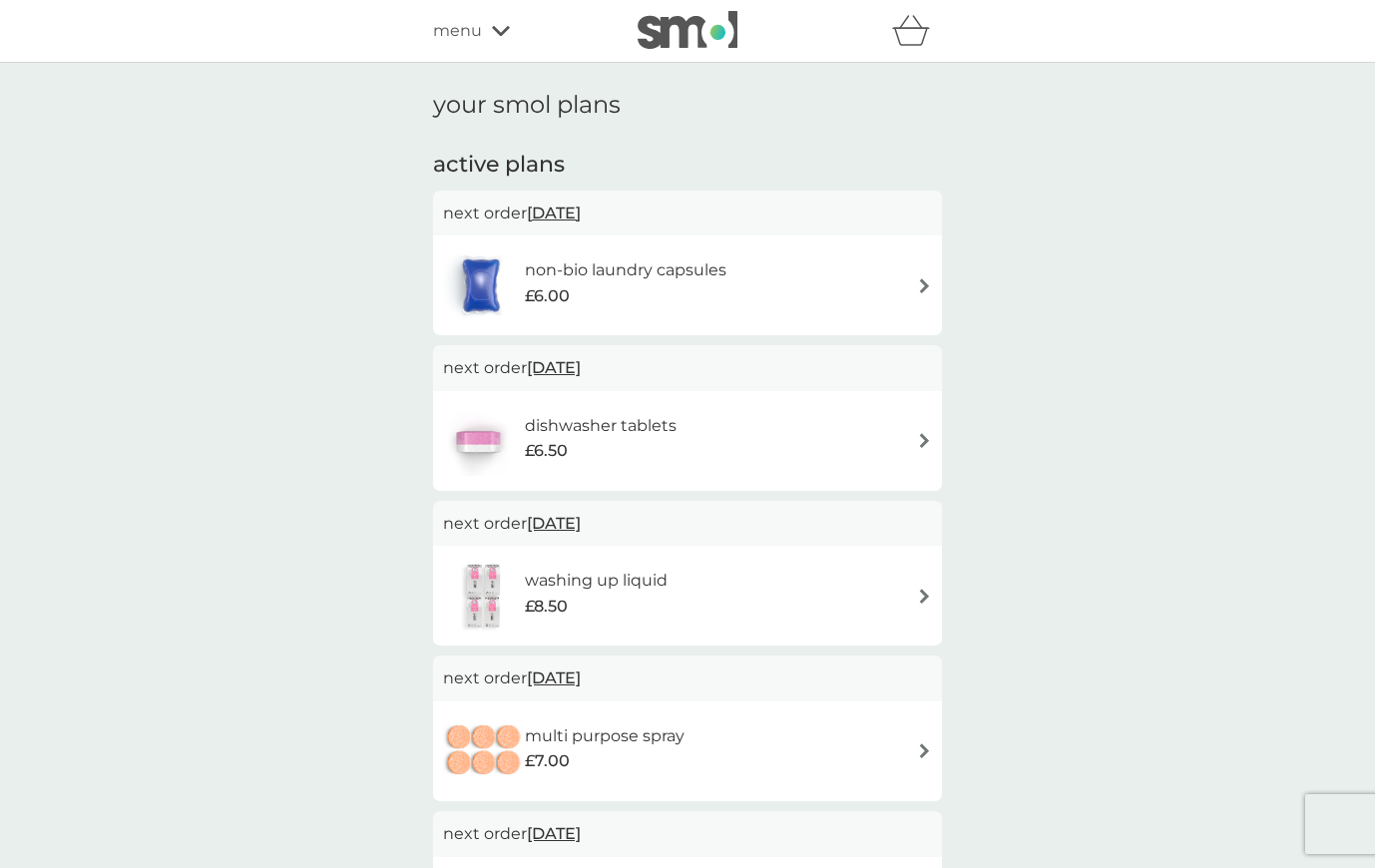 click 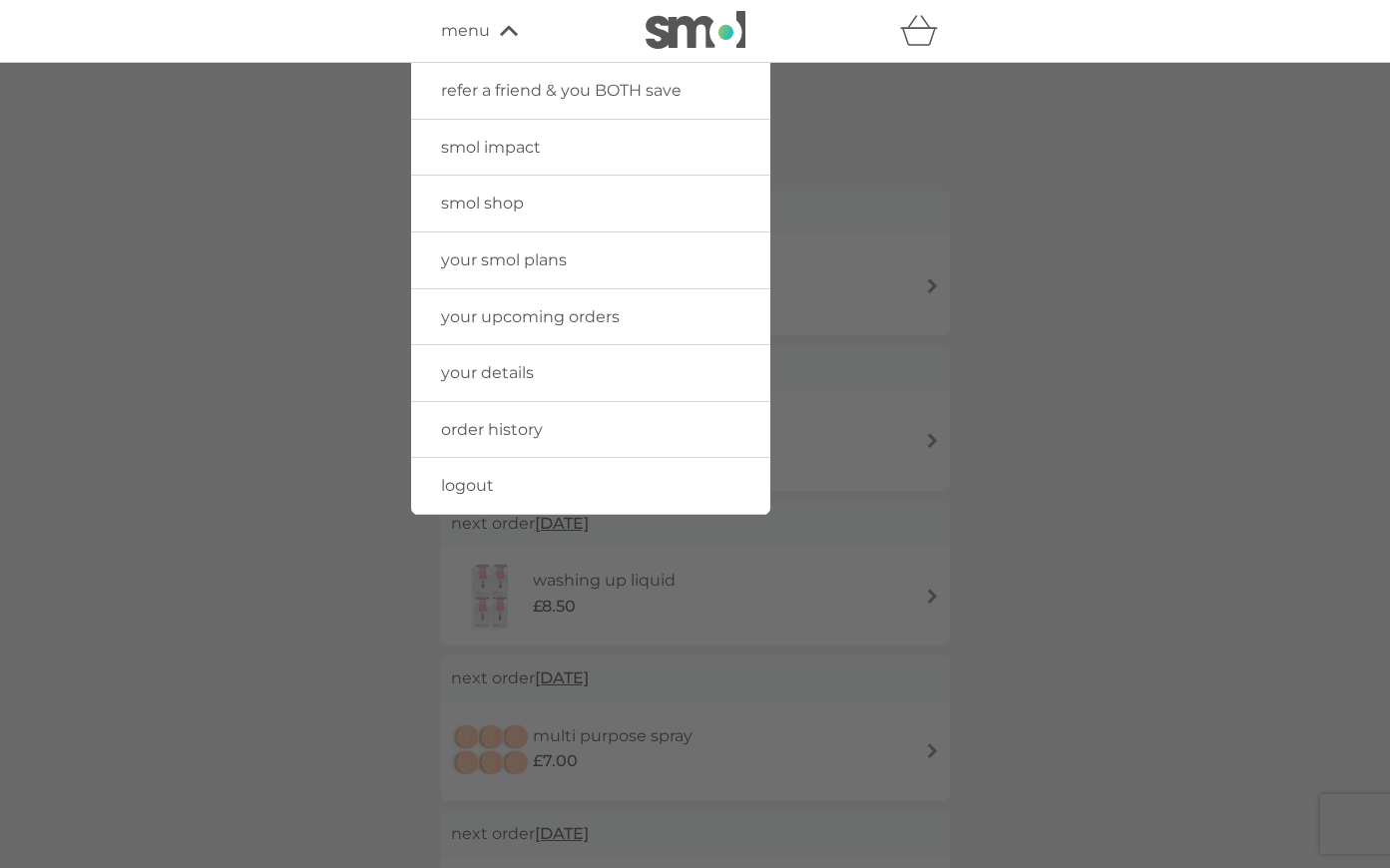 drag, startPoint x: 926, startPoint y: 195, endPoint x: 693, endPoint y: 173, distance: 234.0363 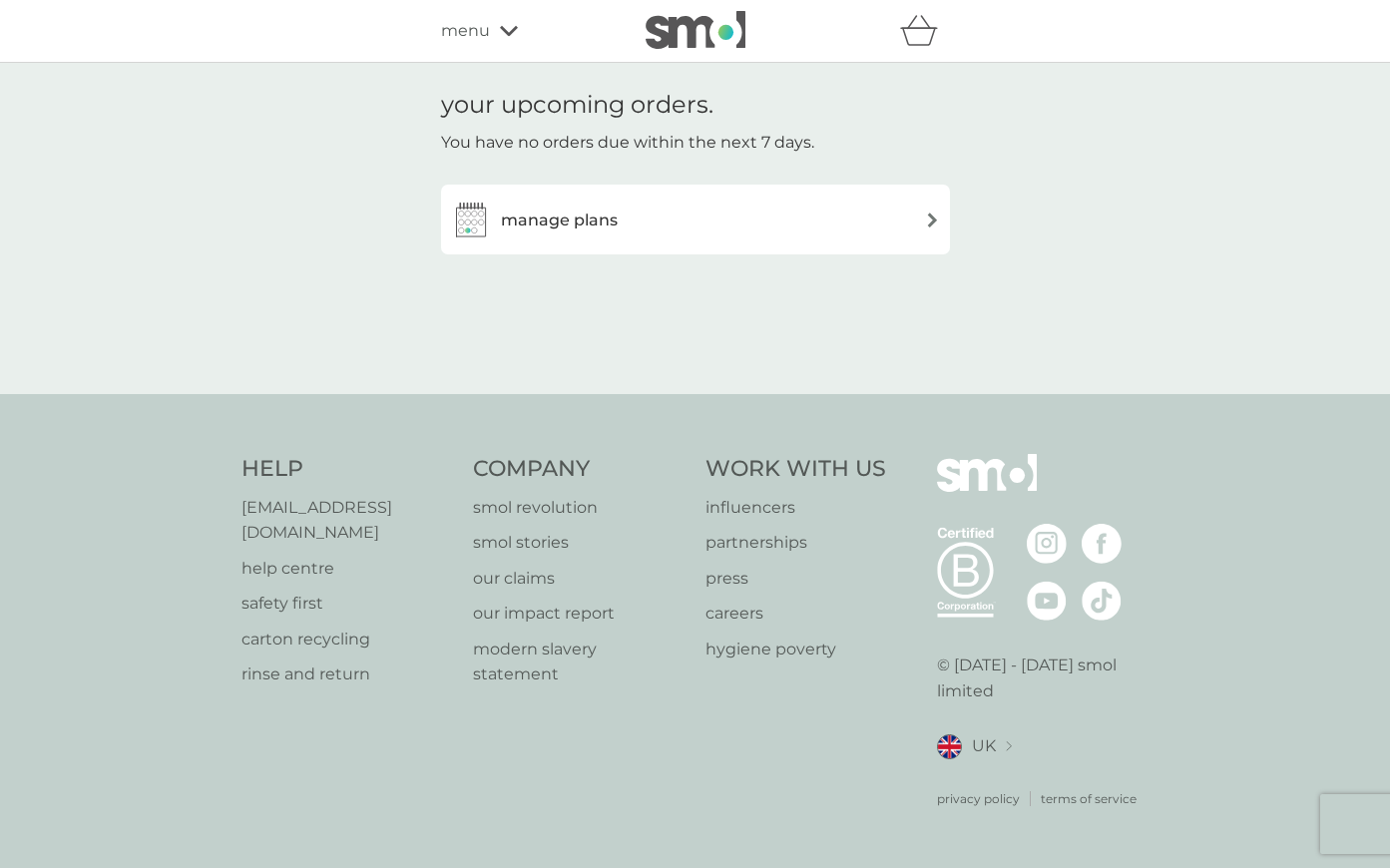 click at bounding box center (695, 30) 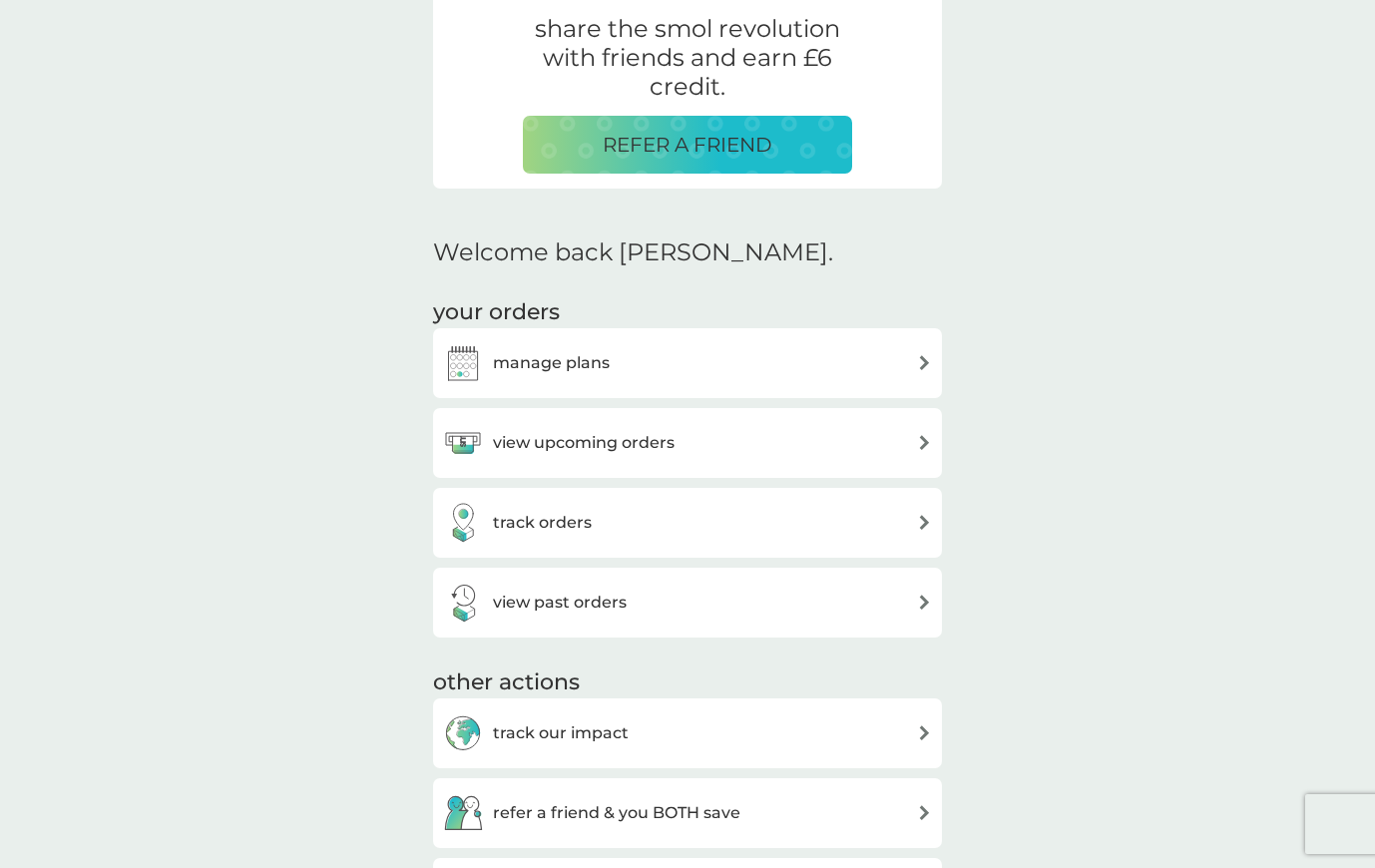 scroll, scrollTop: 499, scrollLeft: 0, axis: vertical 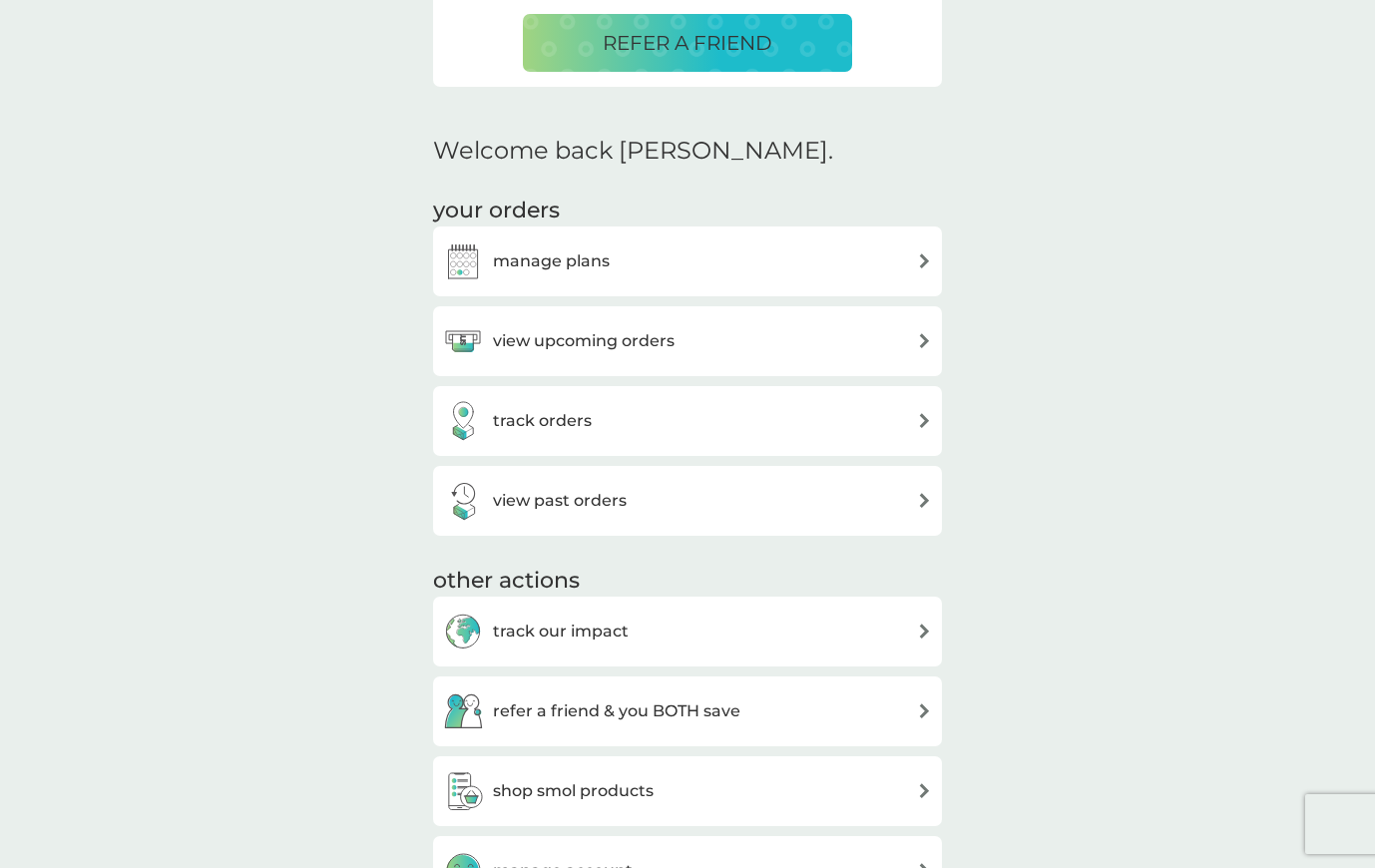 click on "view past orders" at bounding box center [560, 501] 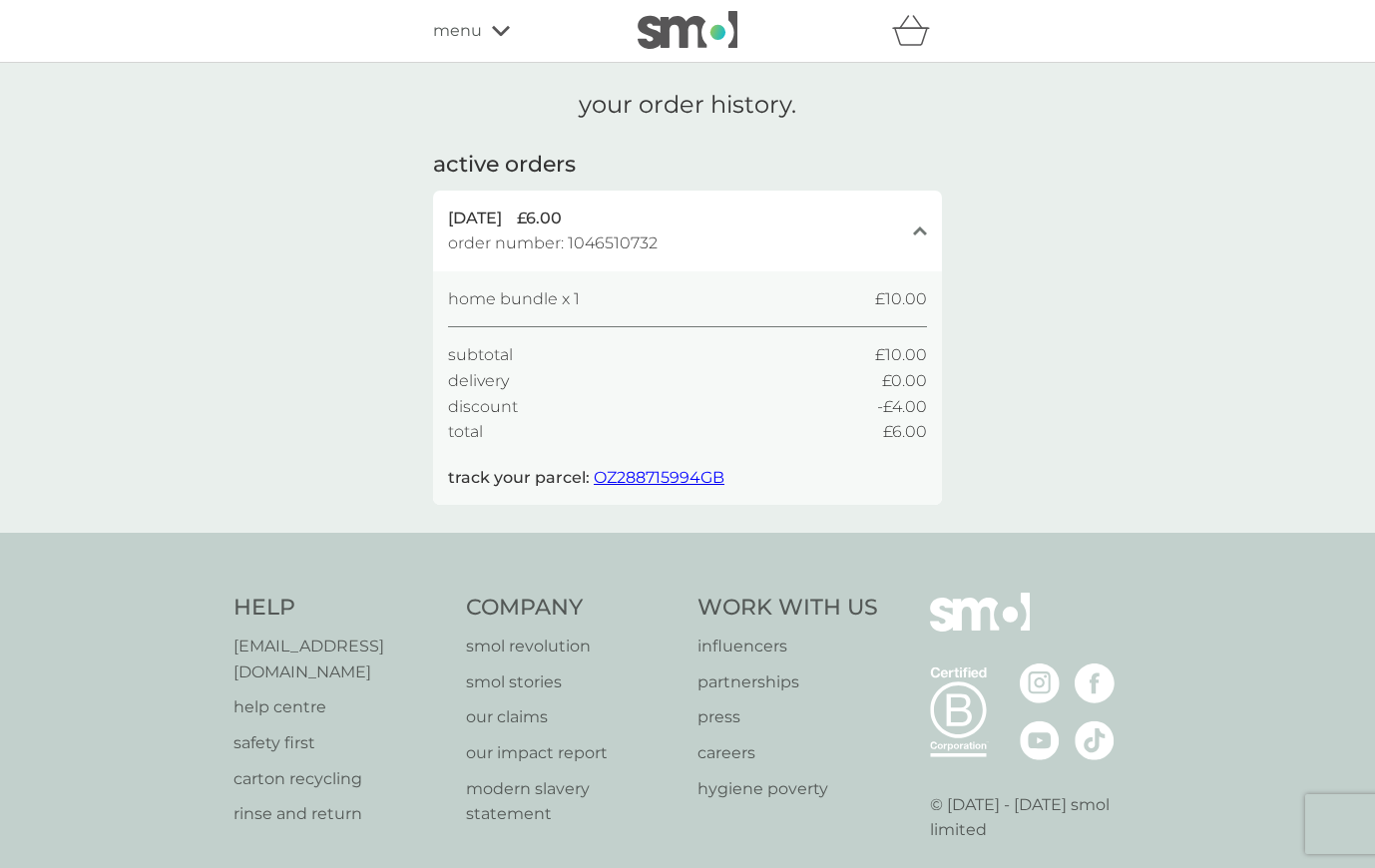 click on "home bundle x 1" at bounding box center (514, 299) 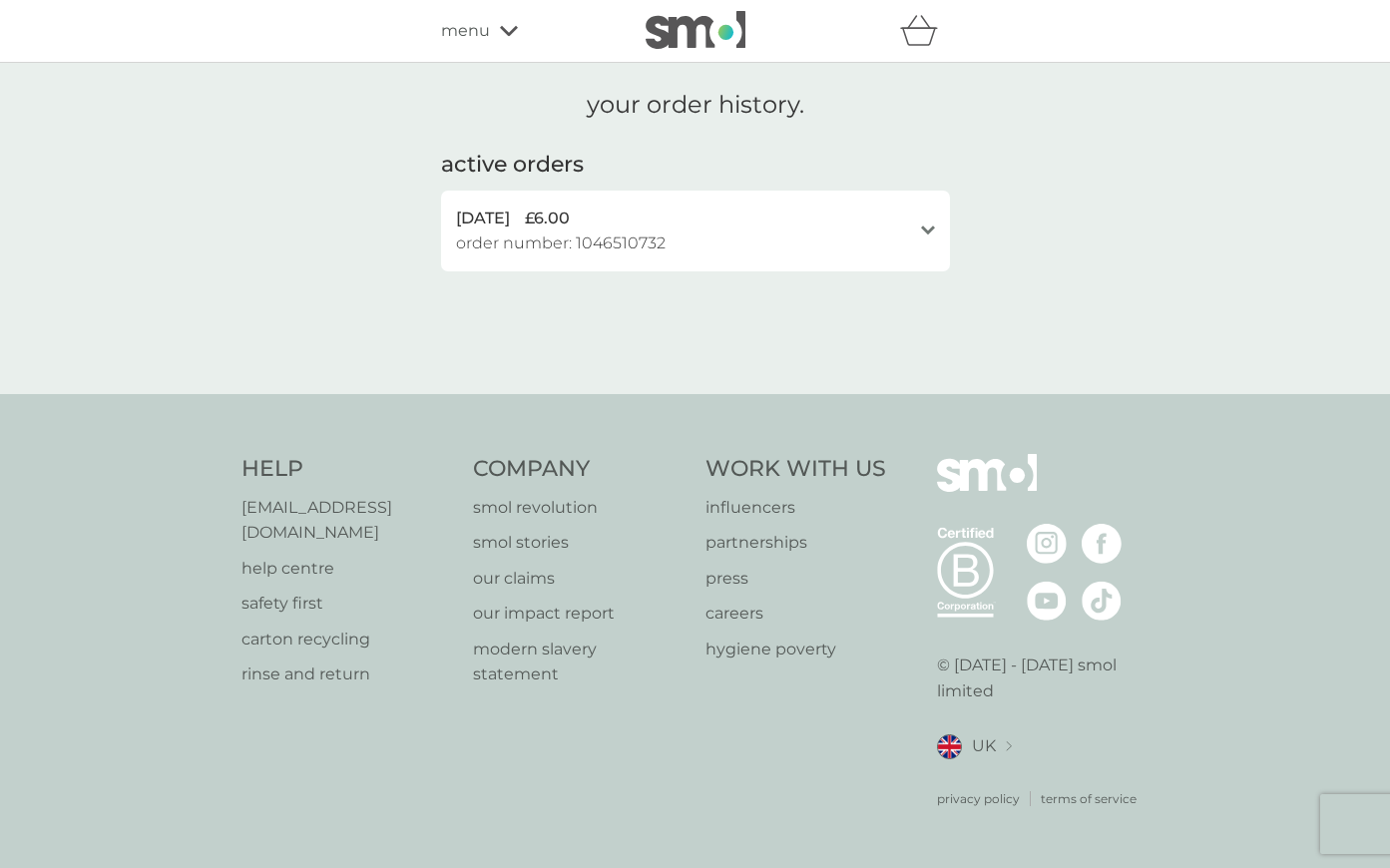 click on "[DATE] £6.00" at bounding box center [684, 218] 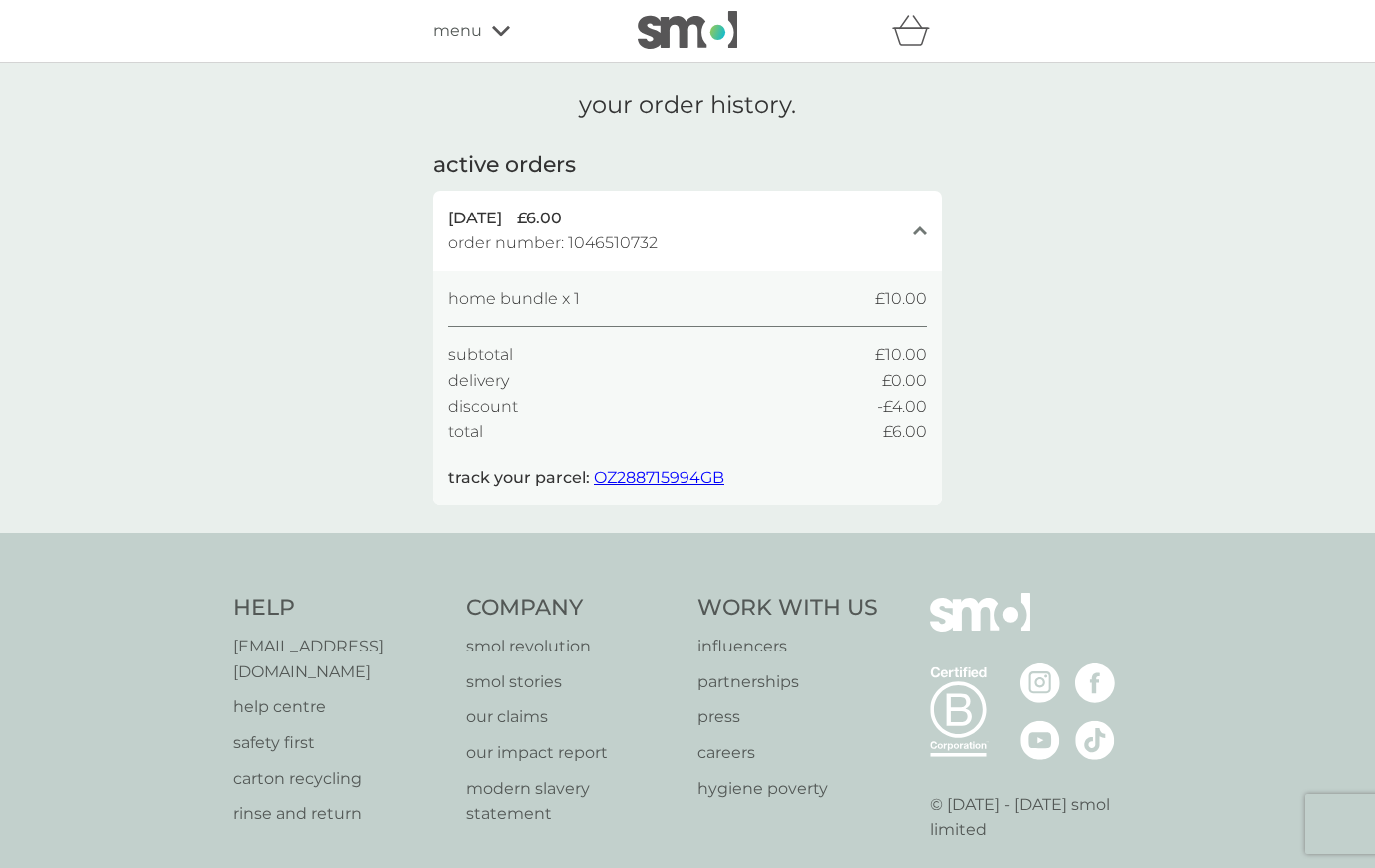 click at bounding box center [688, 30] 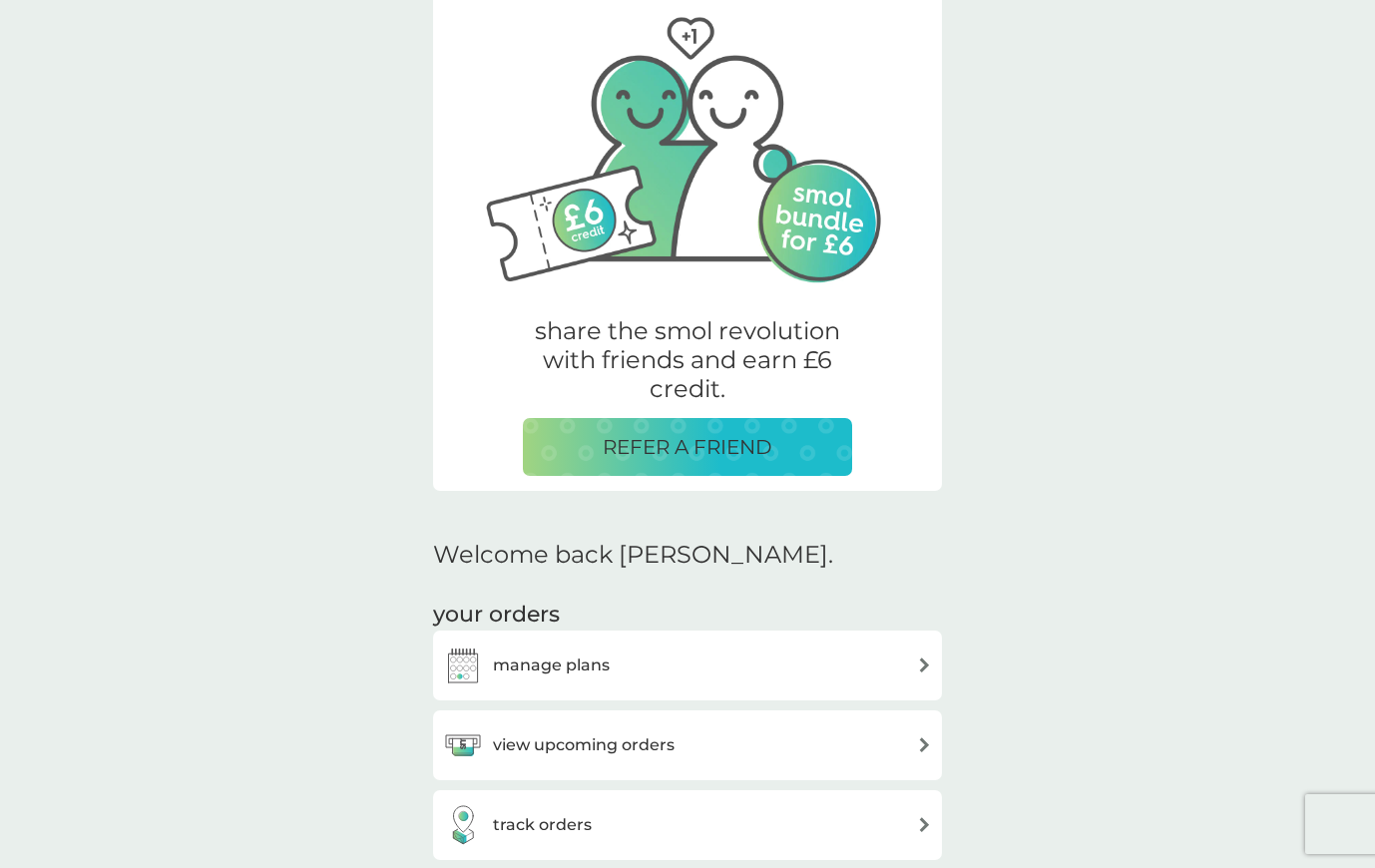scroll, scrollTop: 0, scrollLeft: 0, axis: both 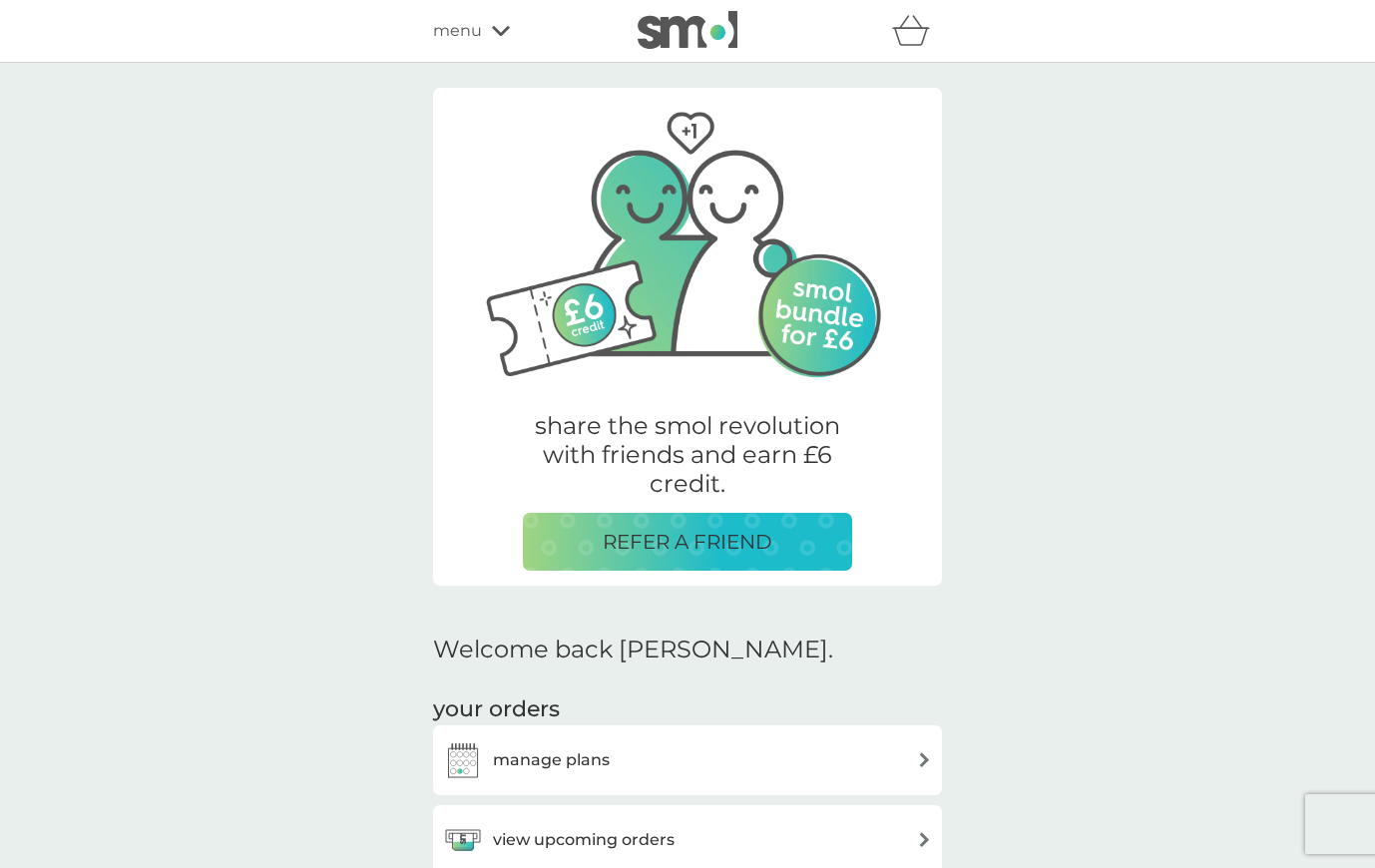 click at bounding box center [688, 30] 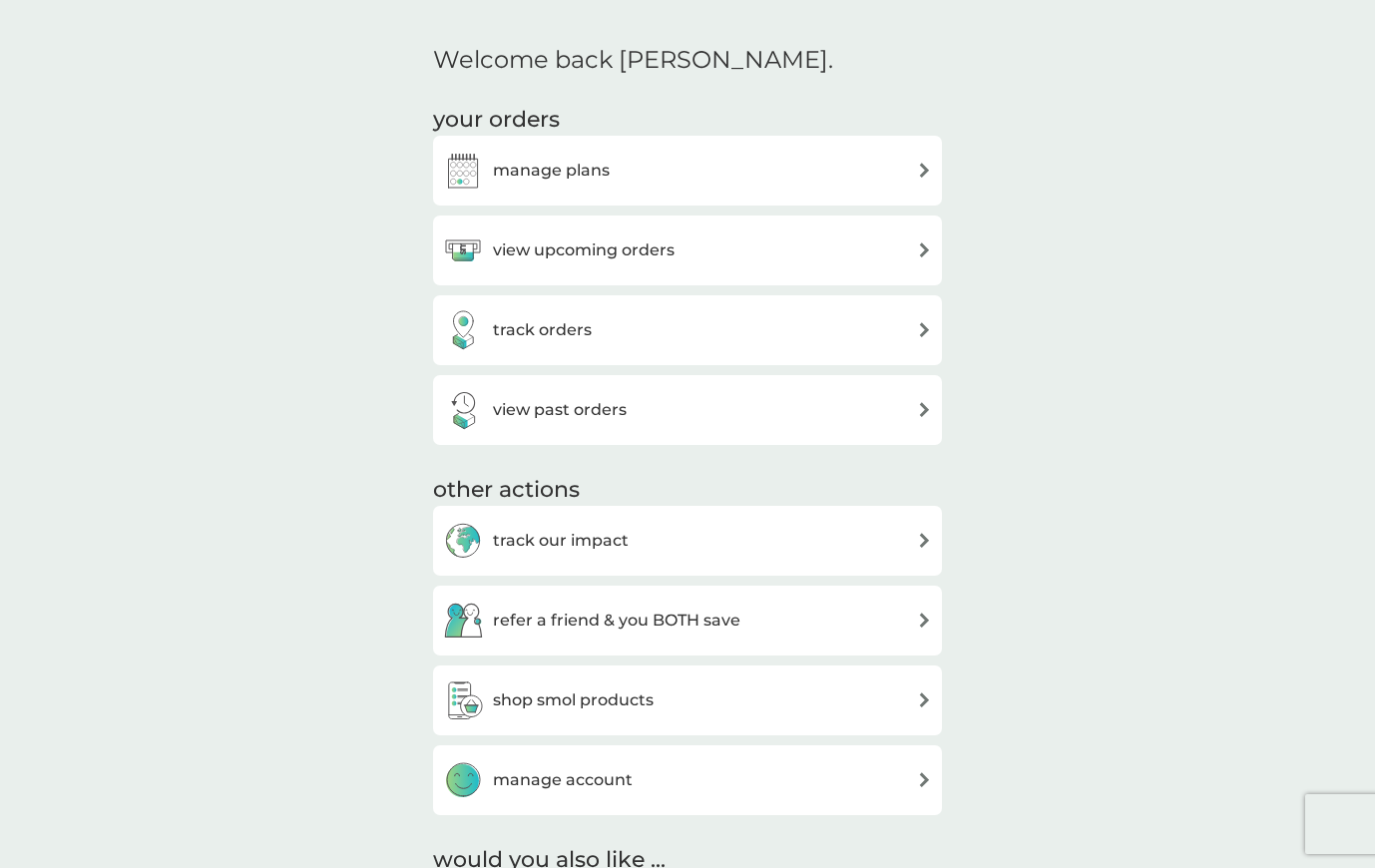 scroll, scrollTop: 798, scrollLeft: 0, axis: vertical 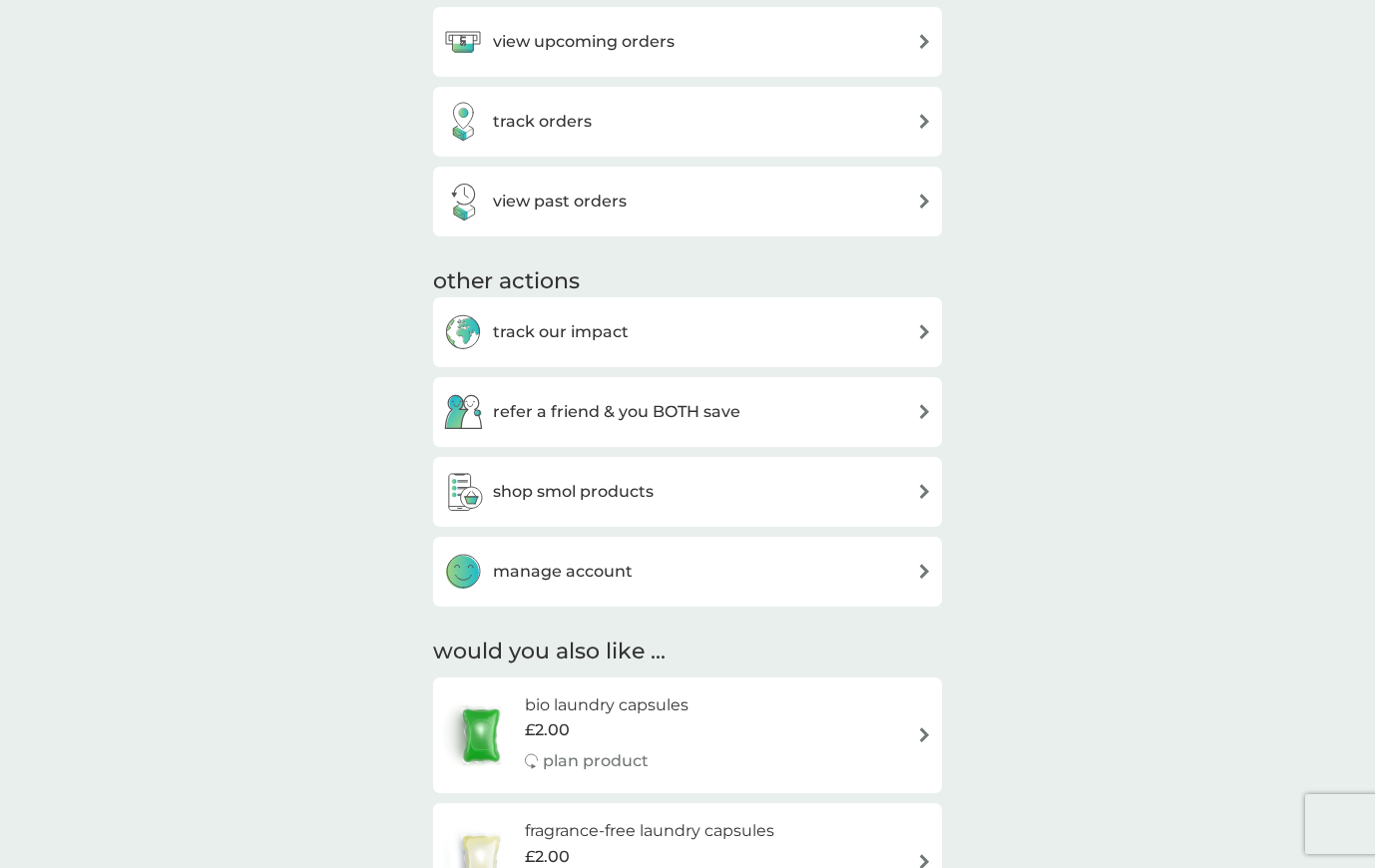 click on "shop smol products" at bounding box center [688, 492] 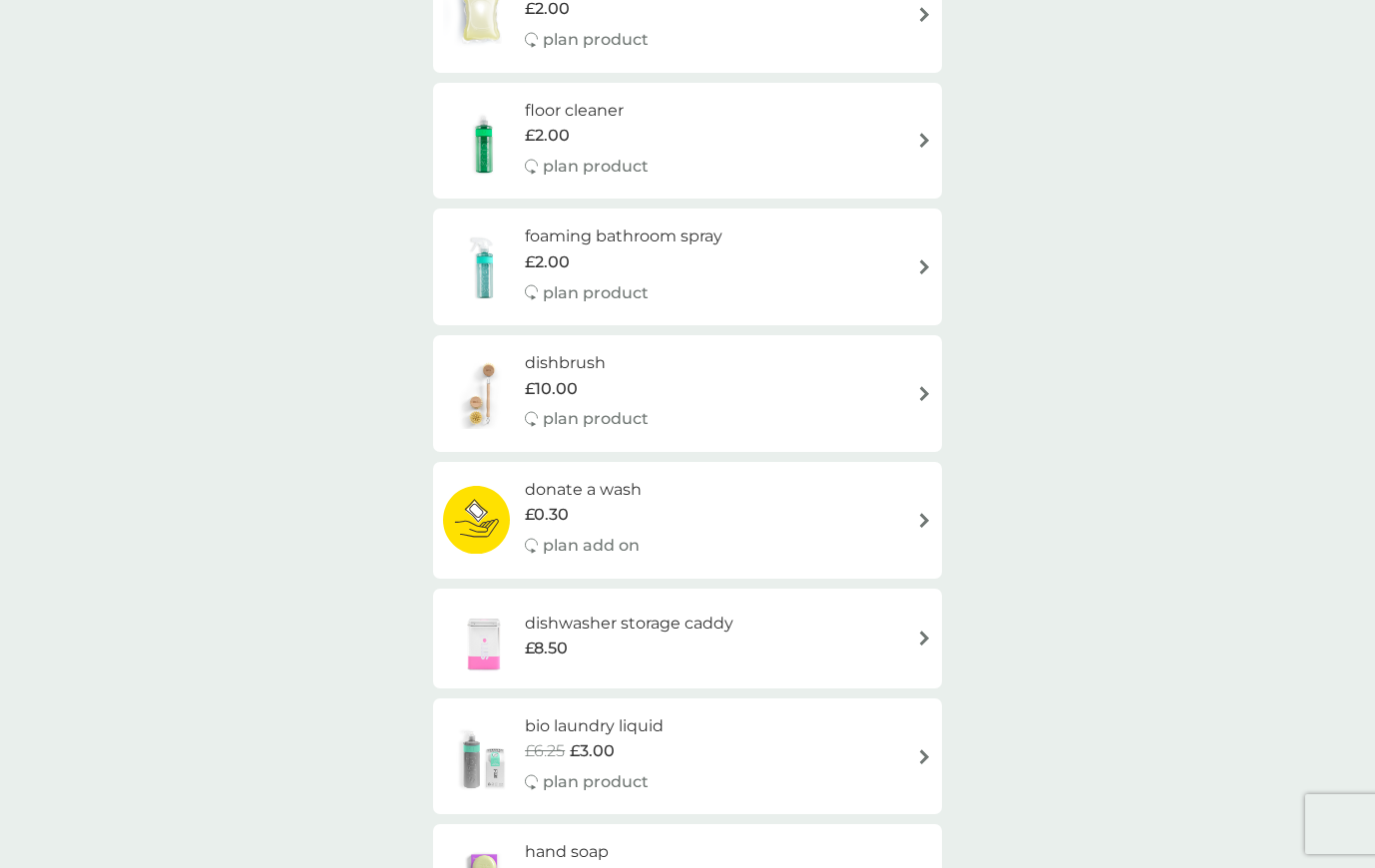 scroll, scrollTop: 0, scrollLeft: 0, axis: both 